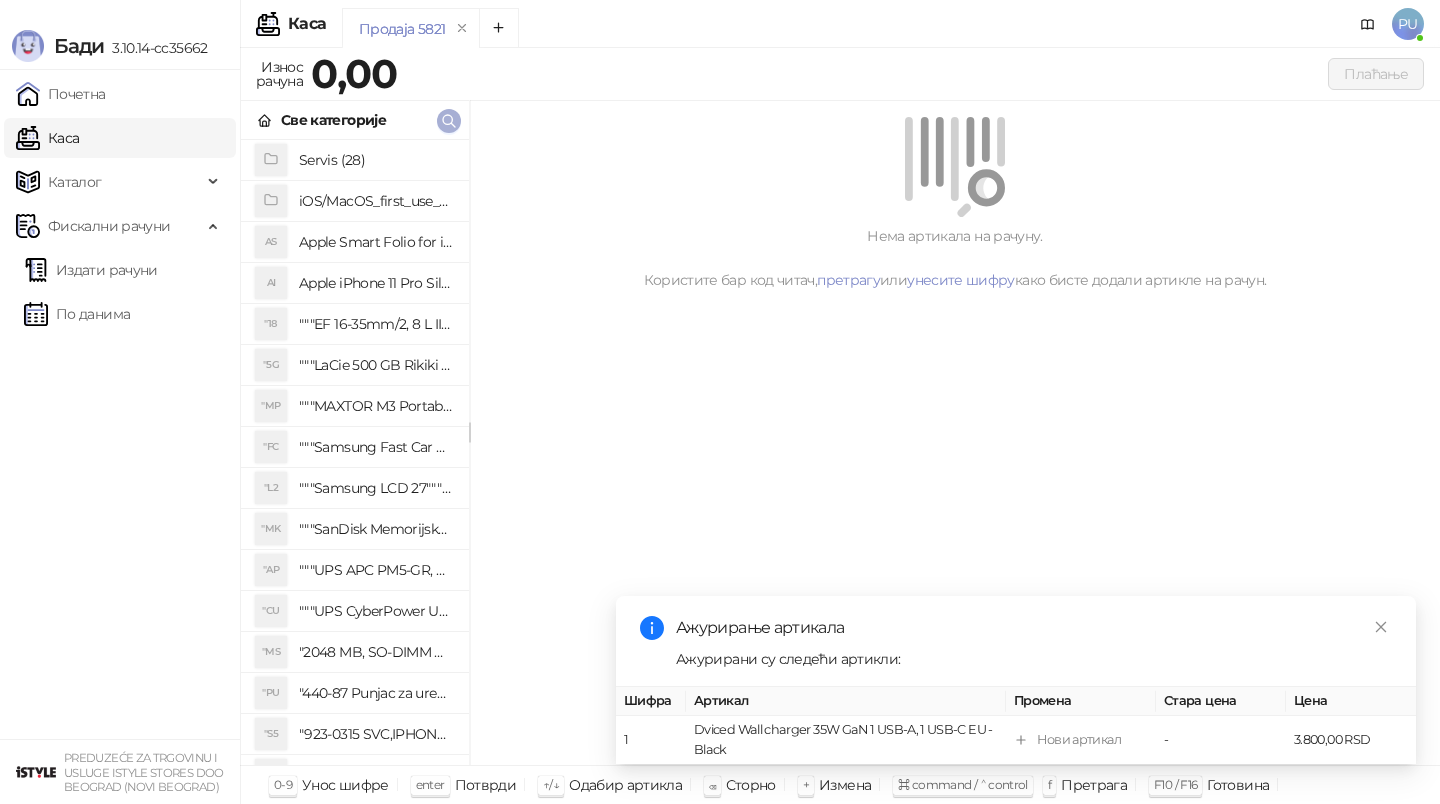 scroll, scrollTop: 0, scrollLeft: 0, axis: both 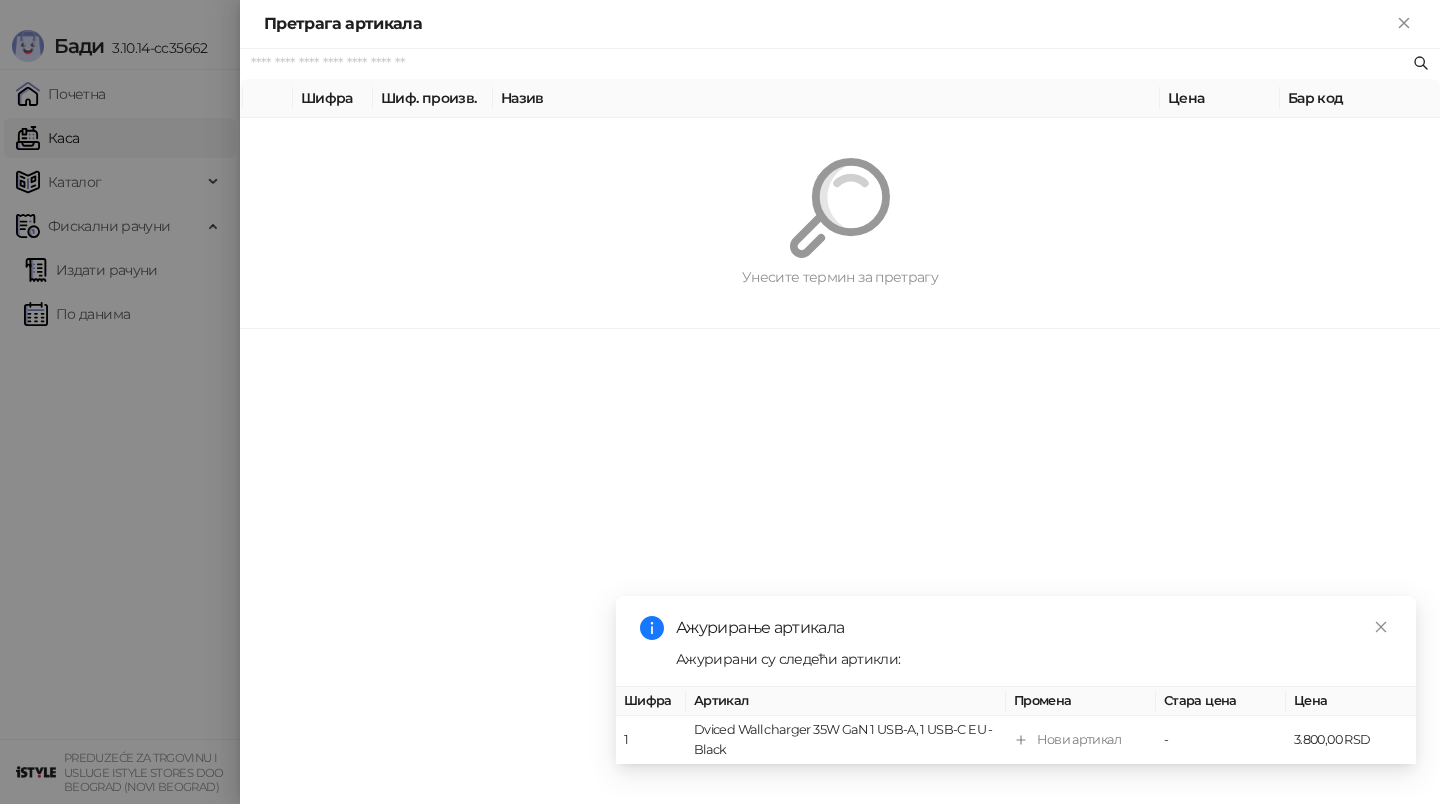 paste on "*********" 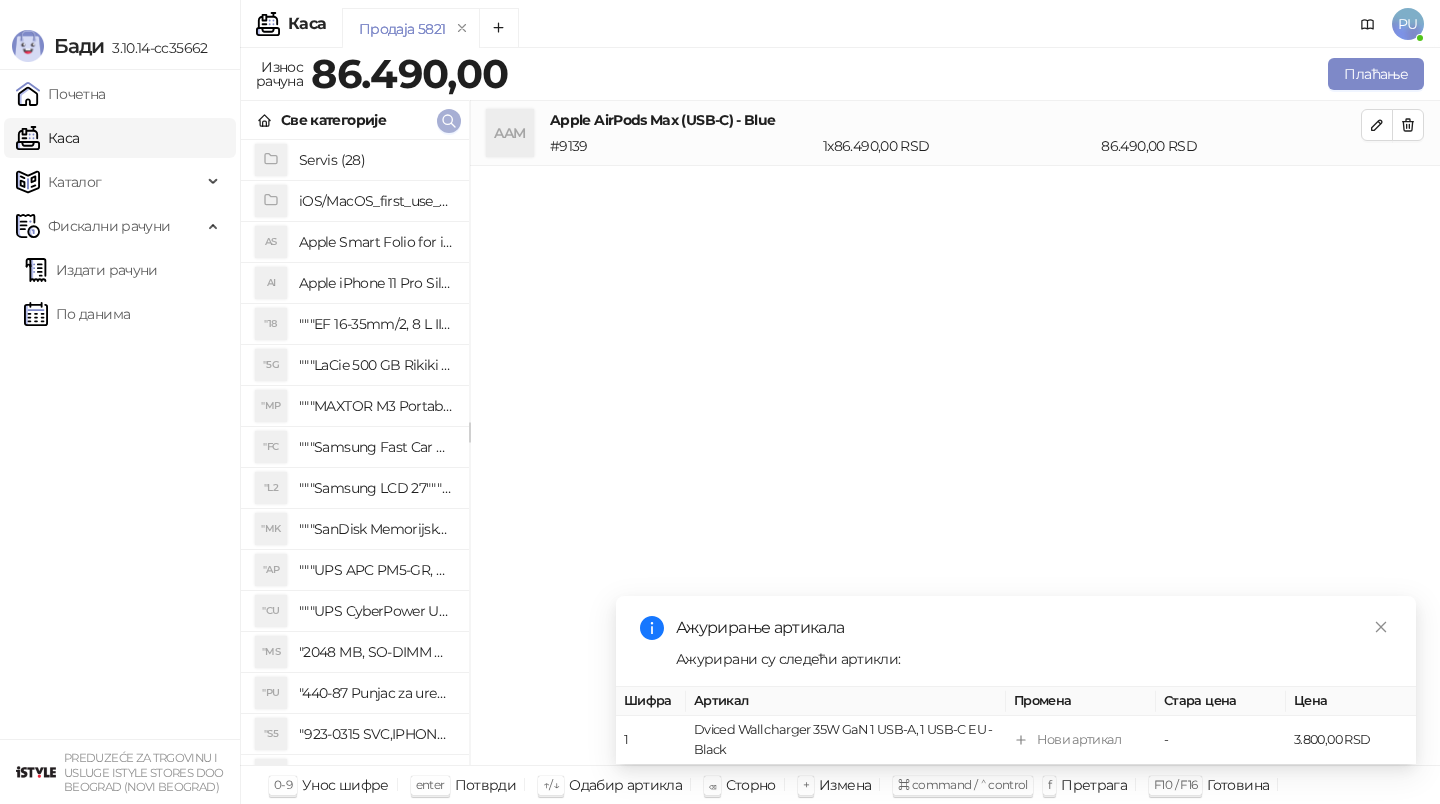 click 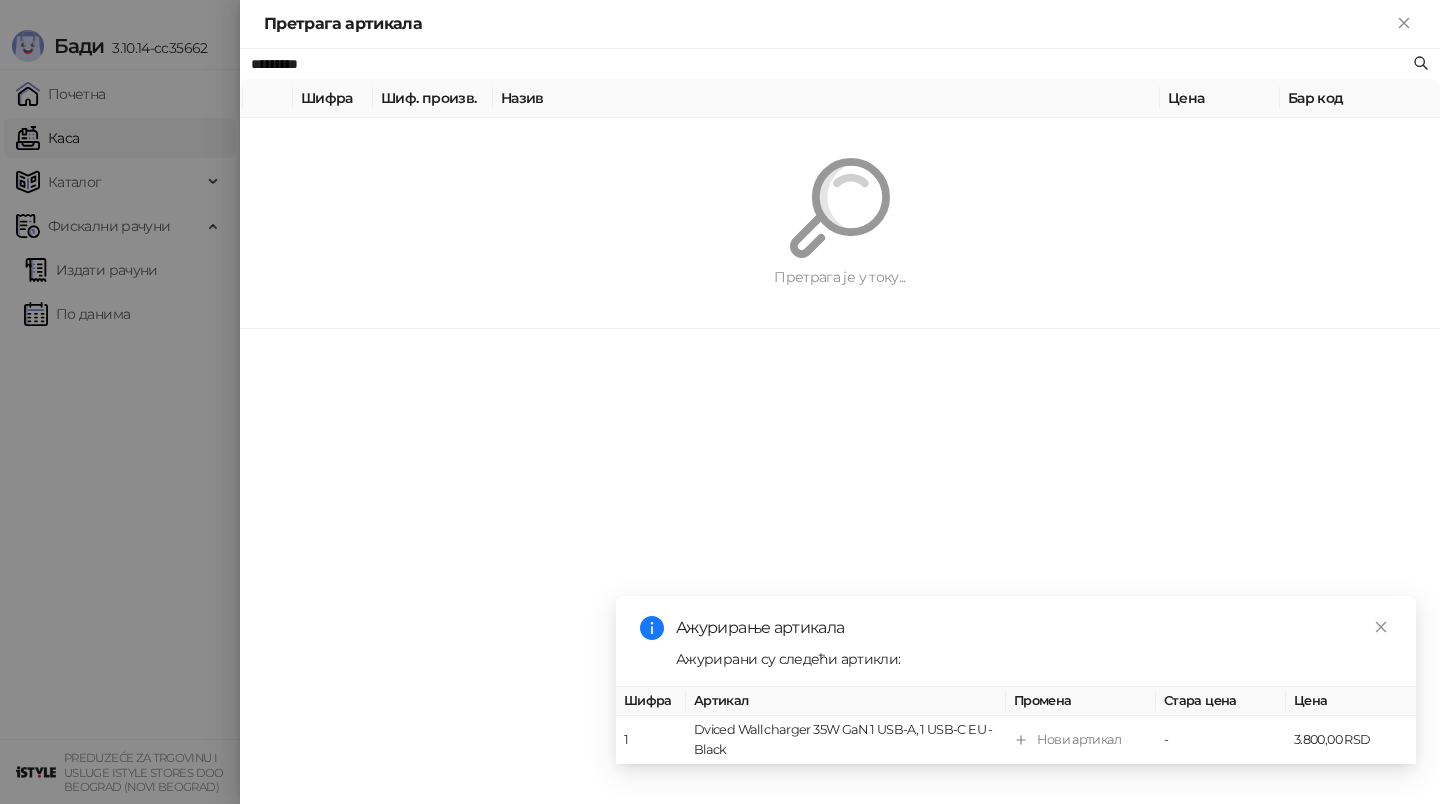 paste on "**********" 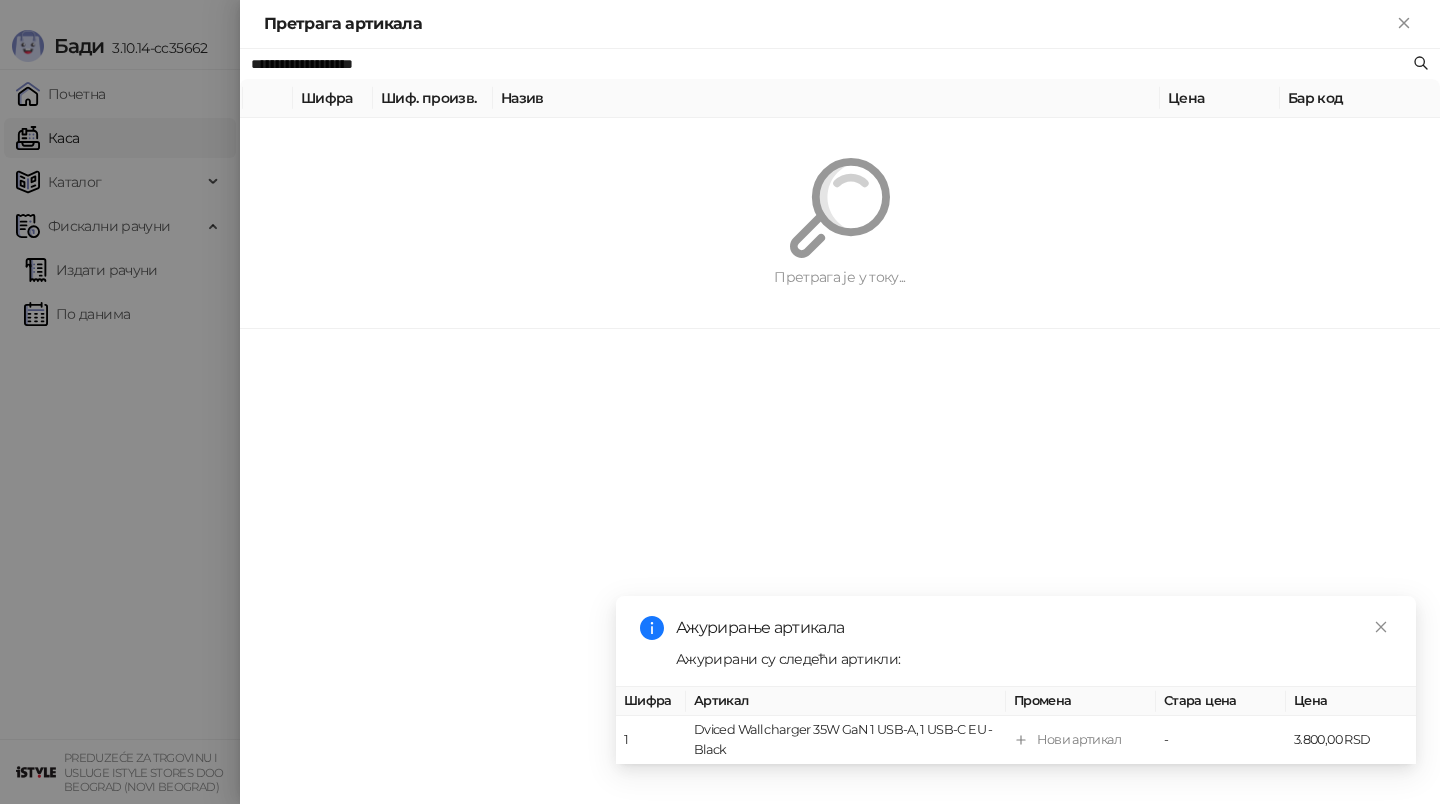 type on "**********" 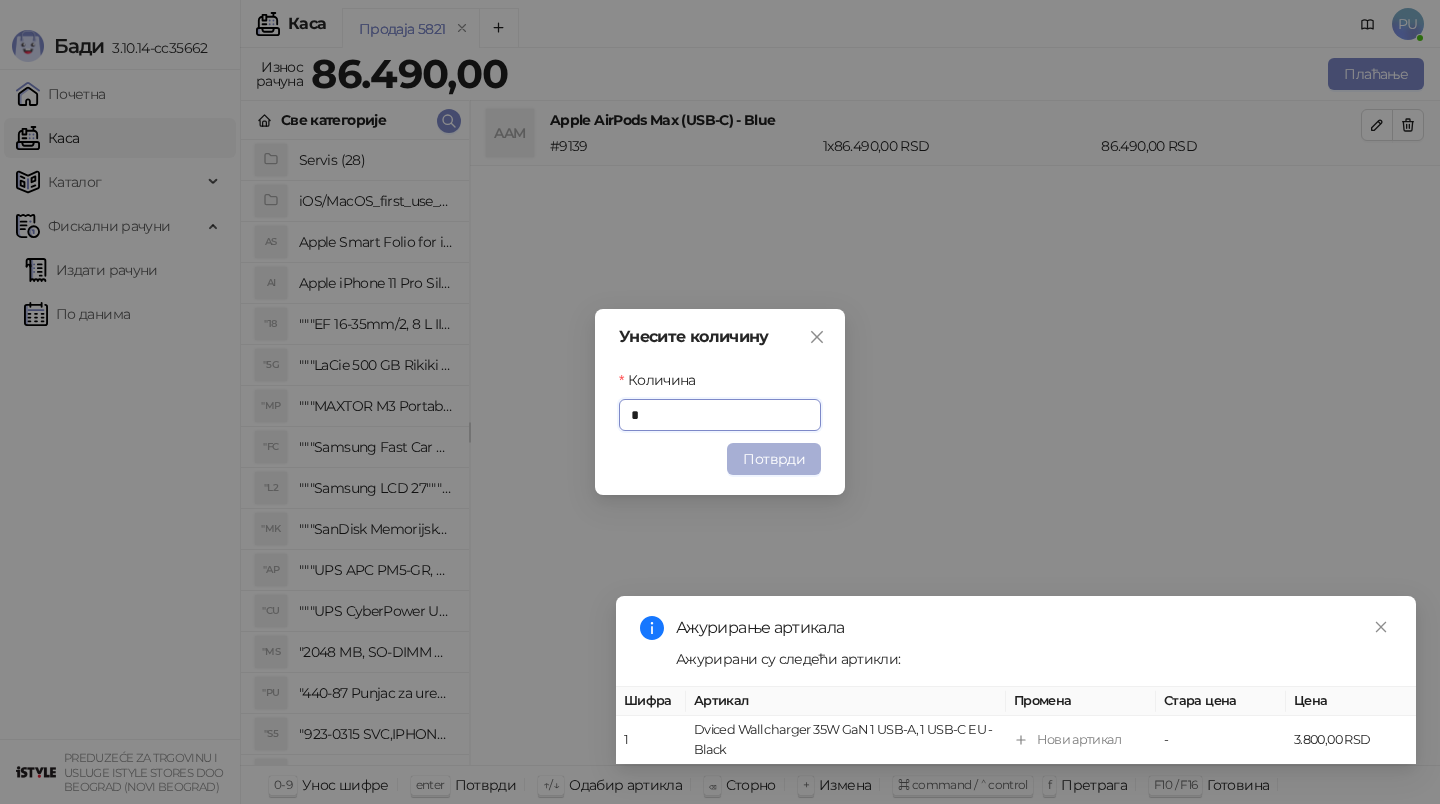 click on "Потврди" at bounding box center (774, 459) 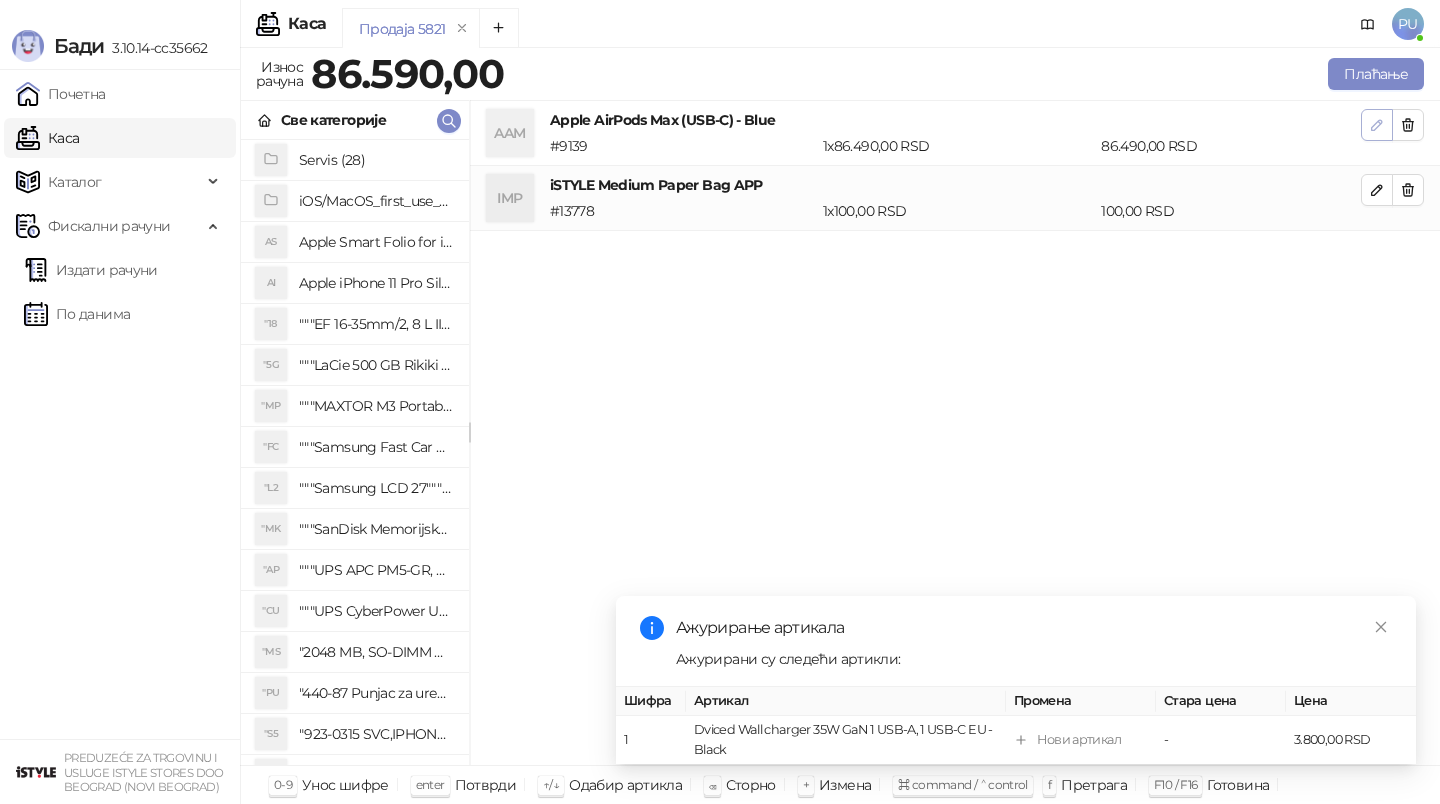 click 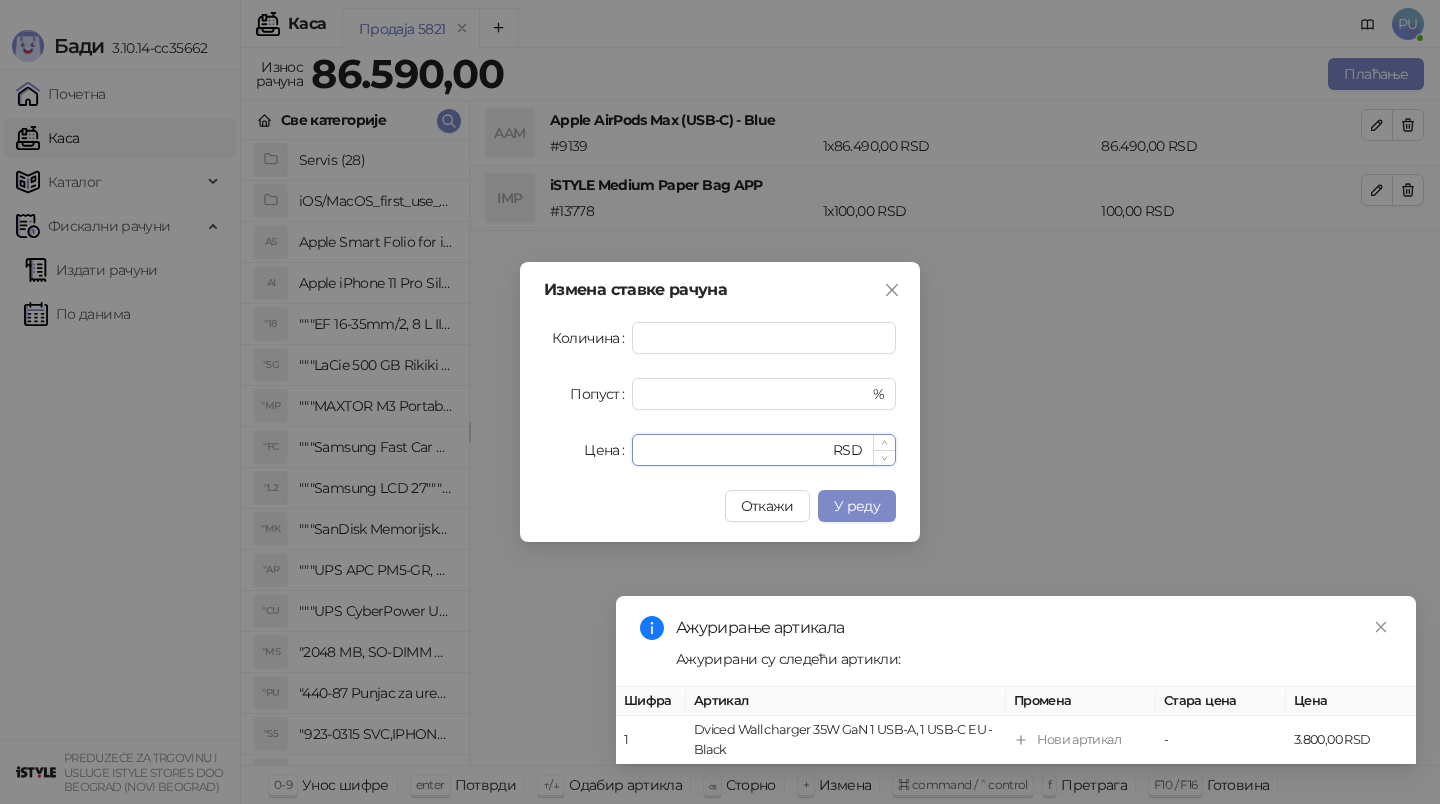 click on "*****" at bounding box center [736, 450] 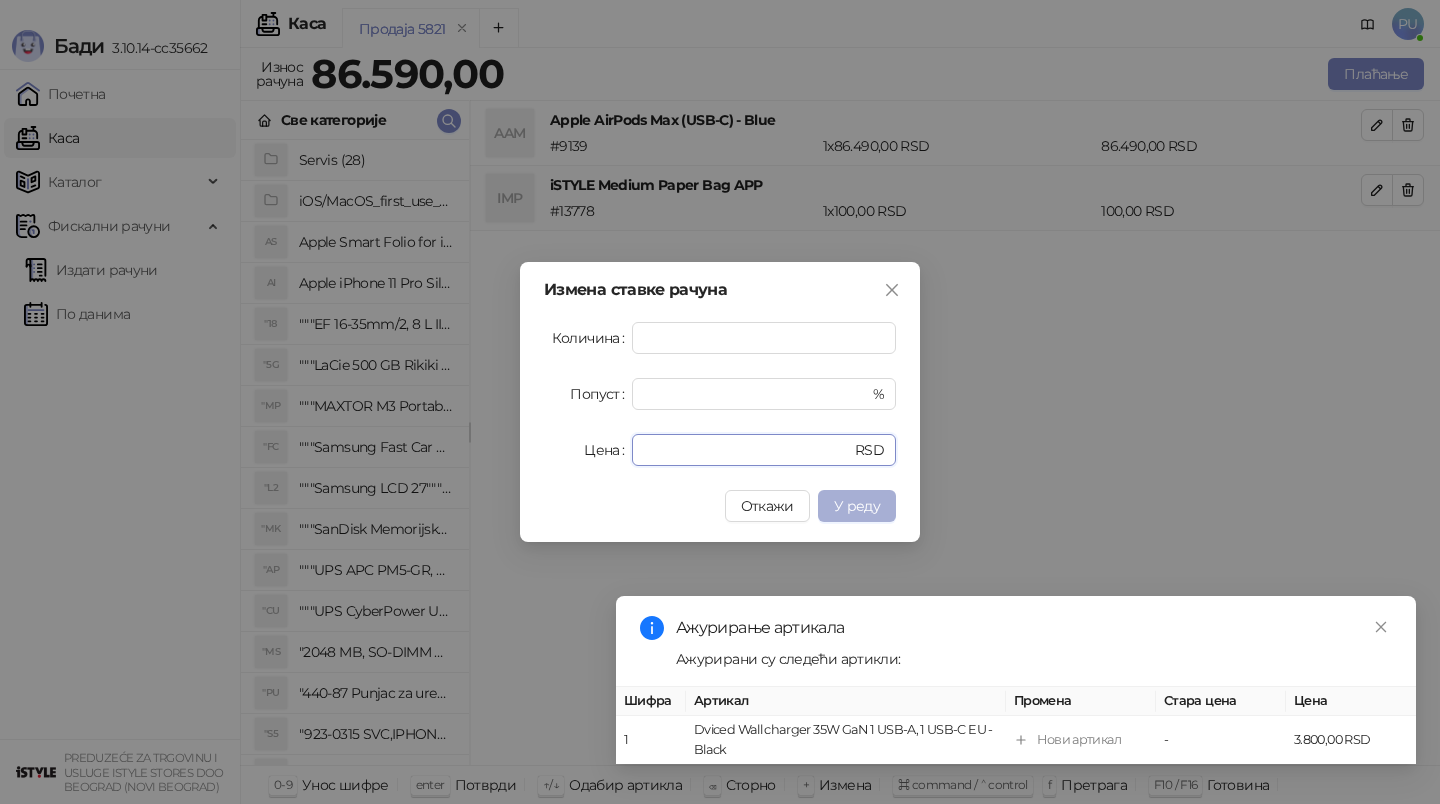 type on "*****" 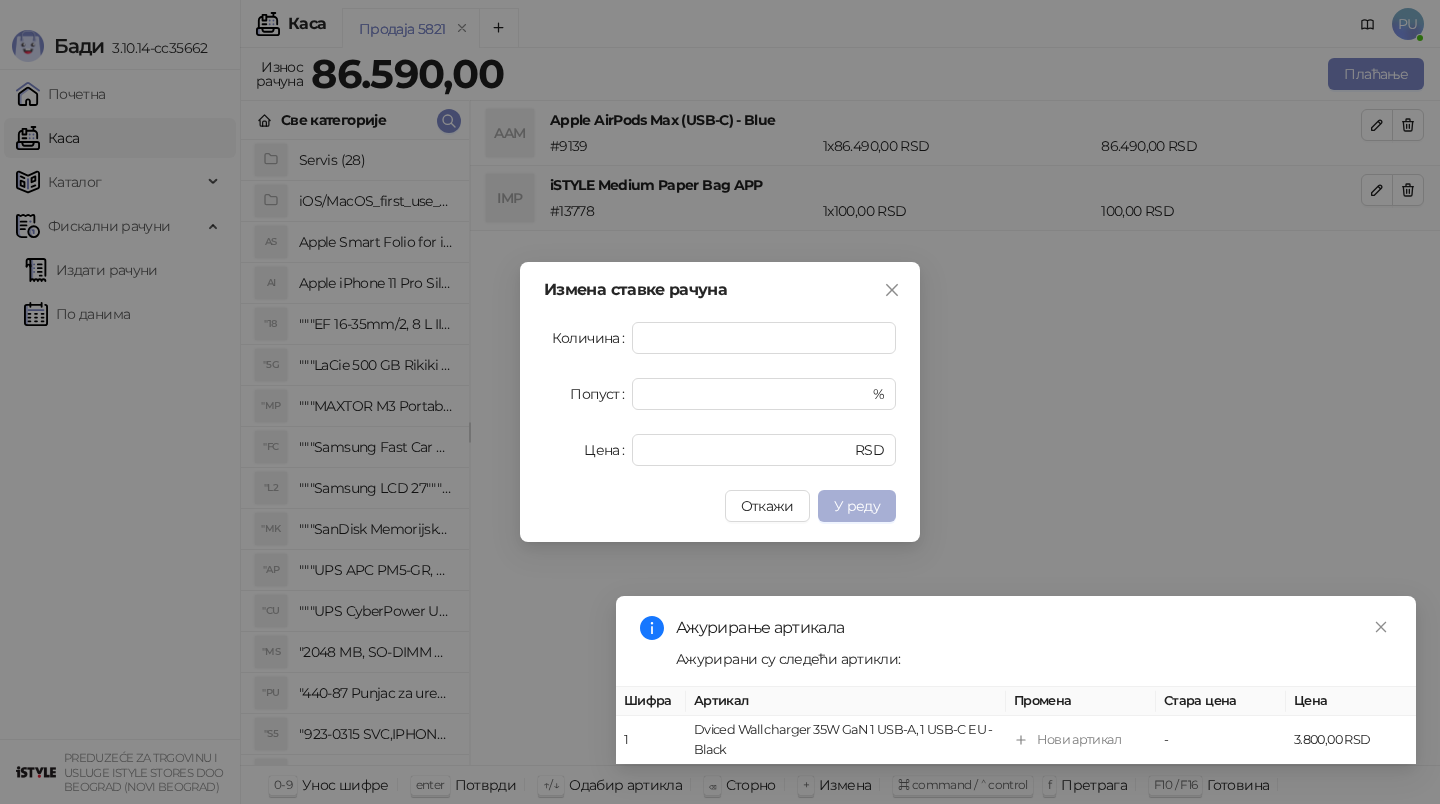click on "У реду" at bounding box center [857, 506] 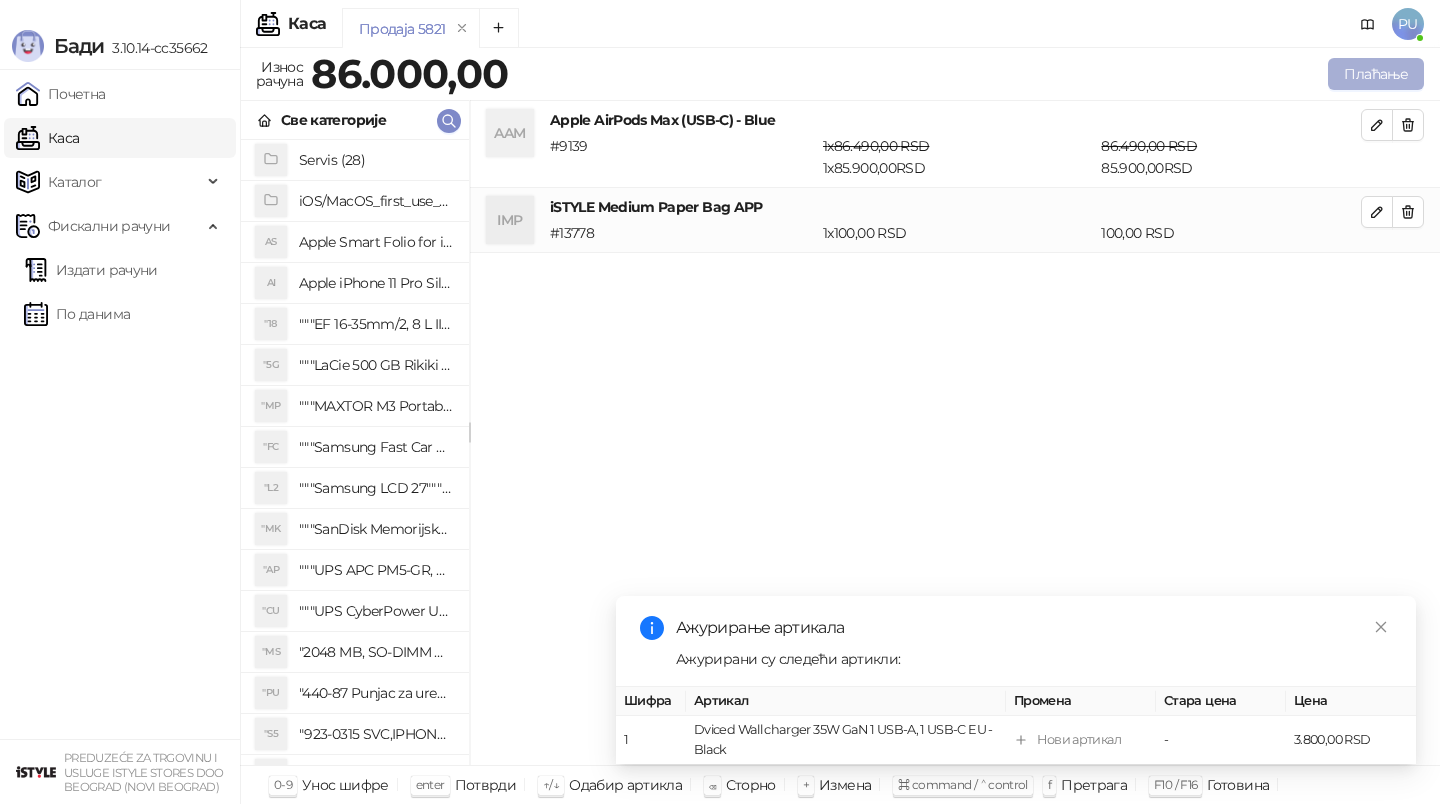 click on "Плаћање" at bounding box center [1376, 74] 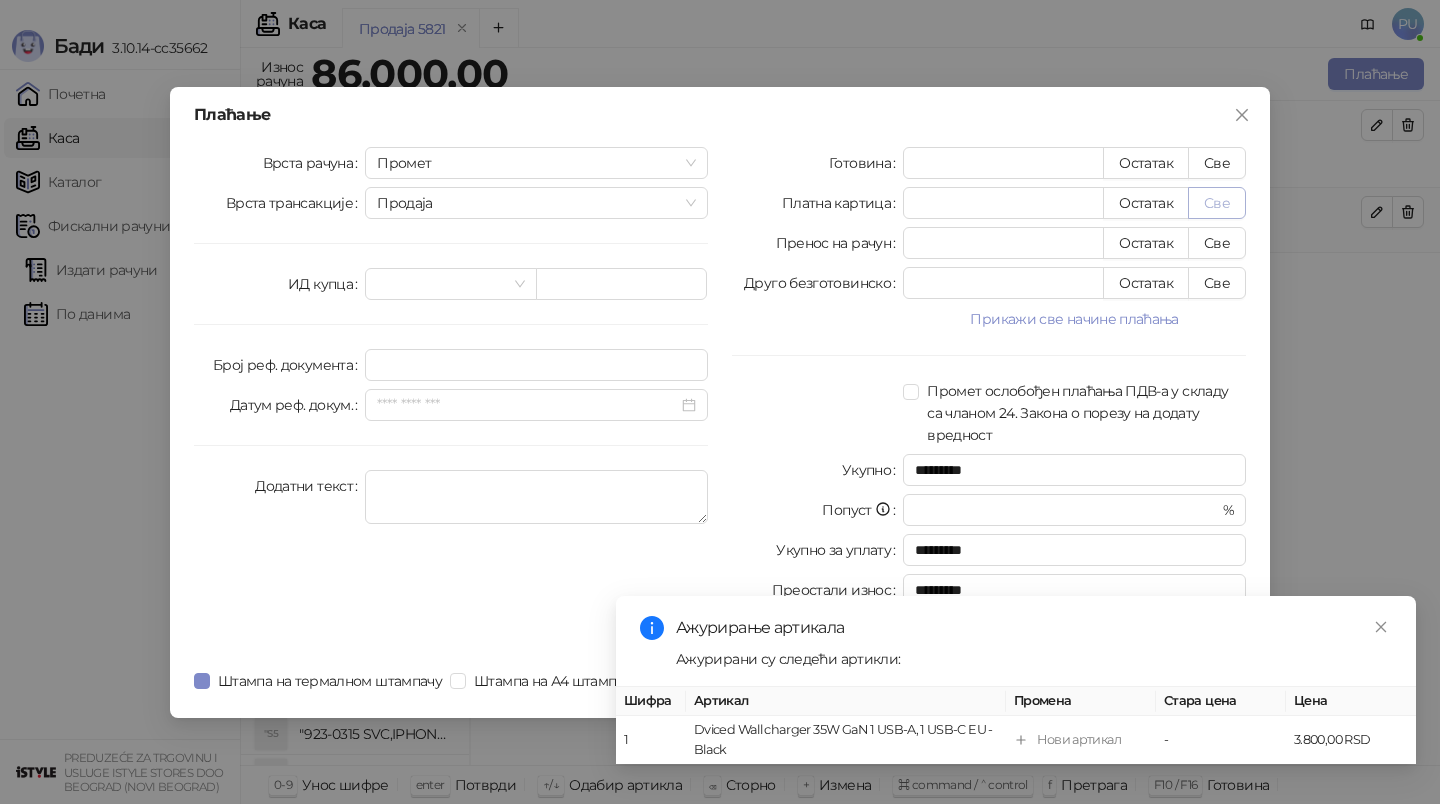 click on "Све" at bounding box center (1217, 203) 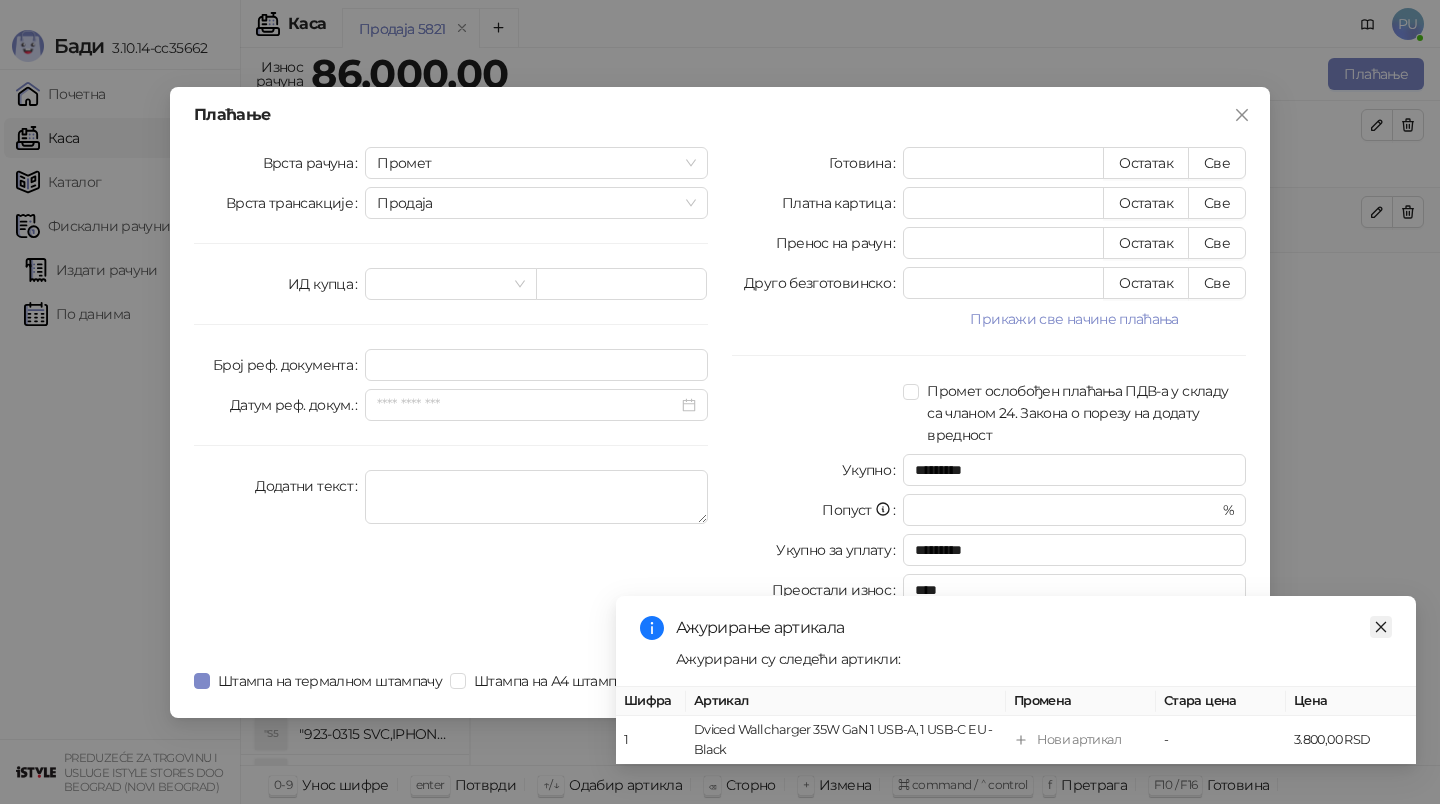click at bounding box center [1381, 627] 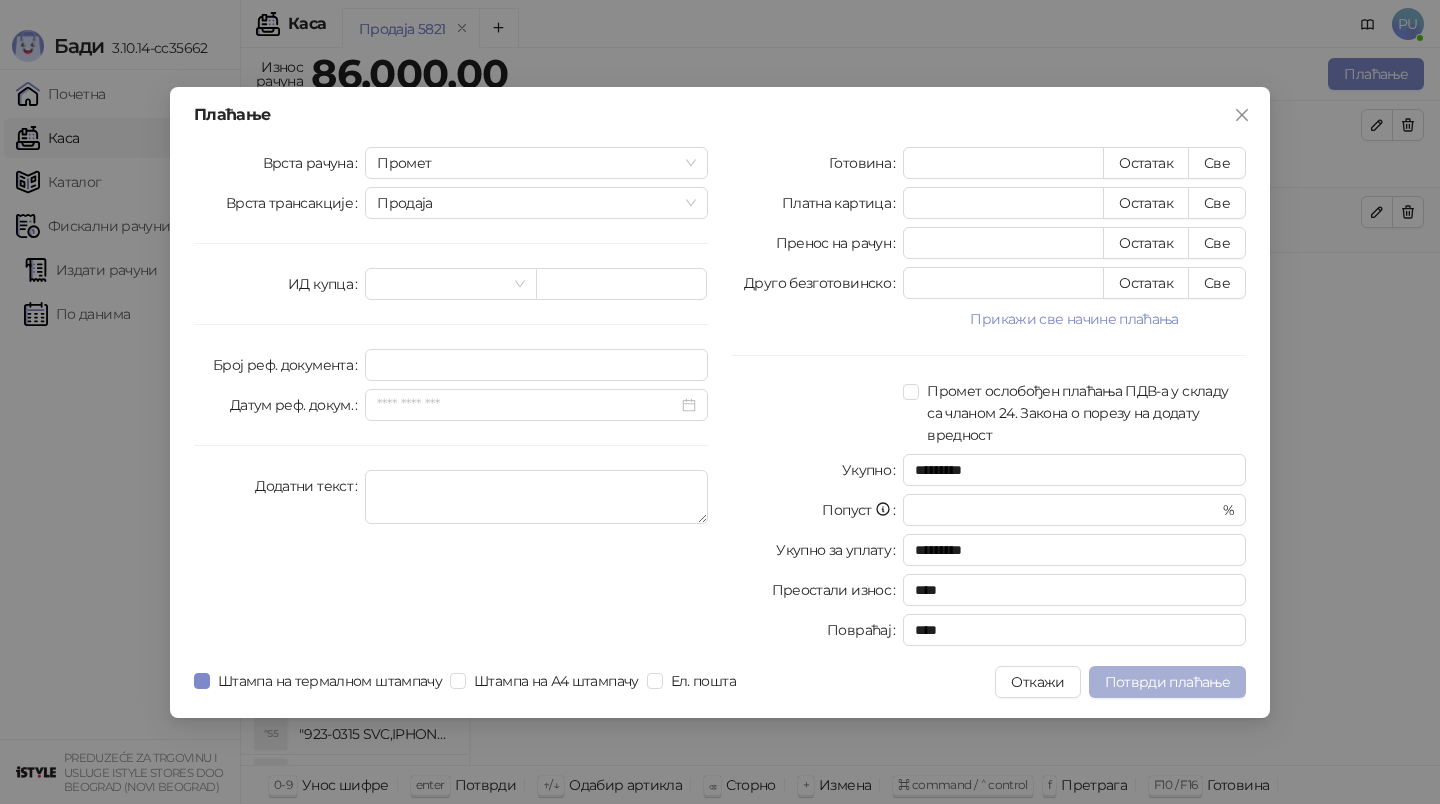 click on "Потврди плаћање" at bounding box center (1167, 682) 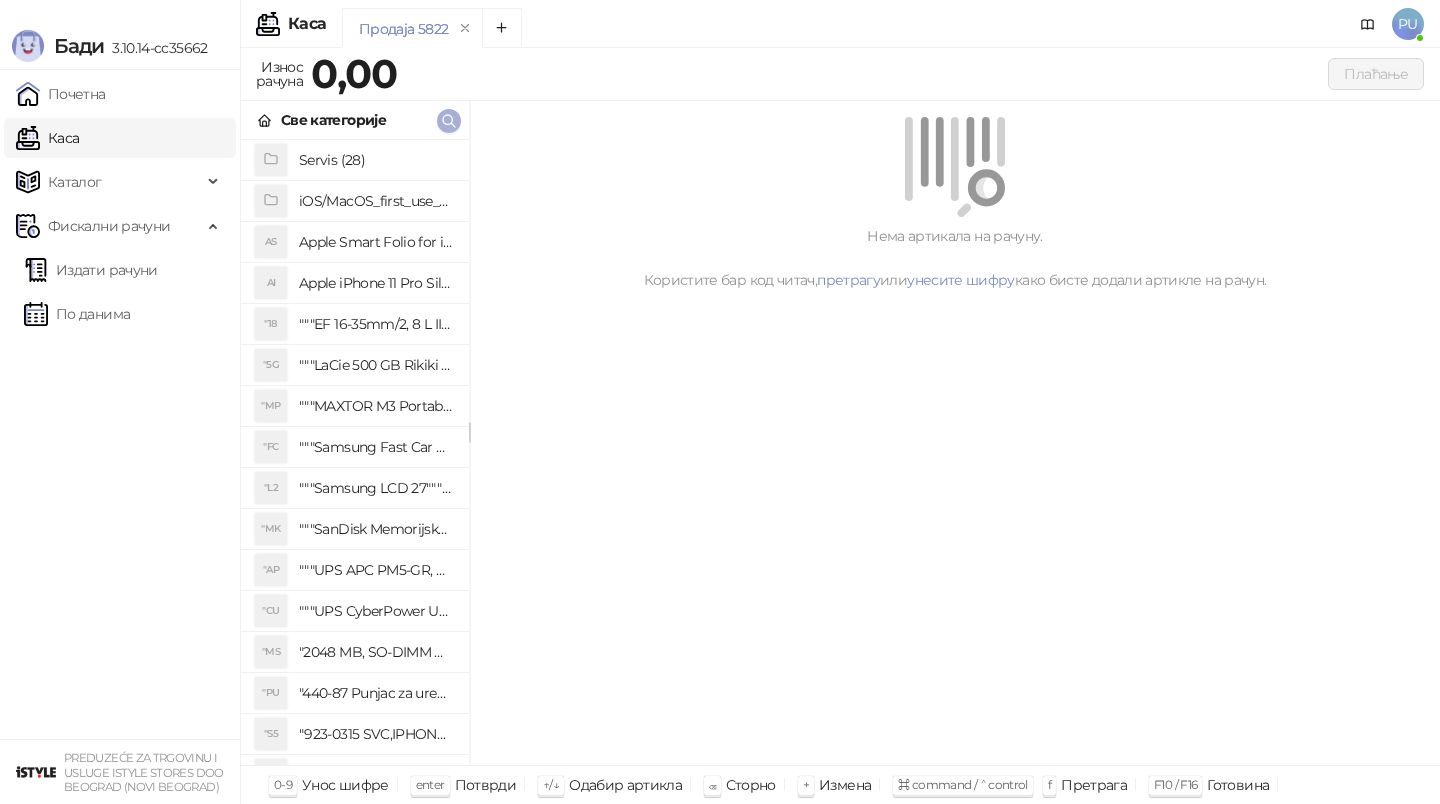 click 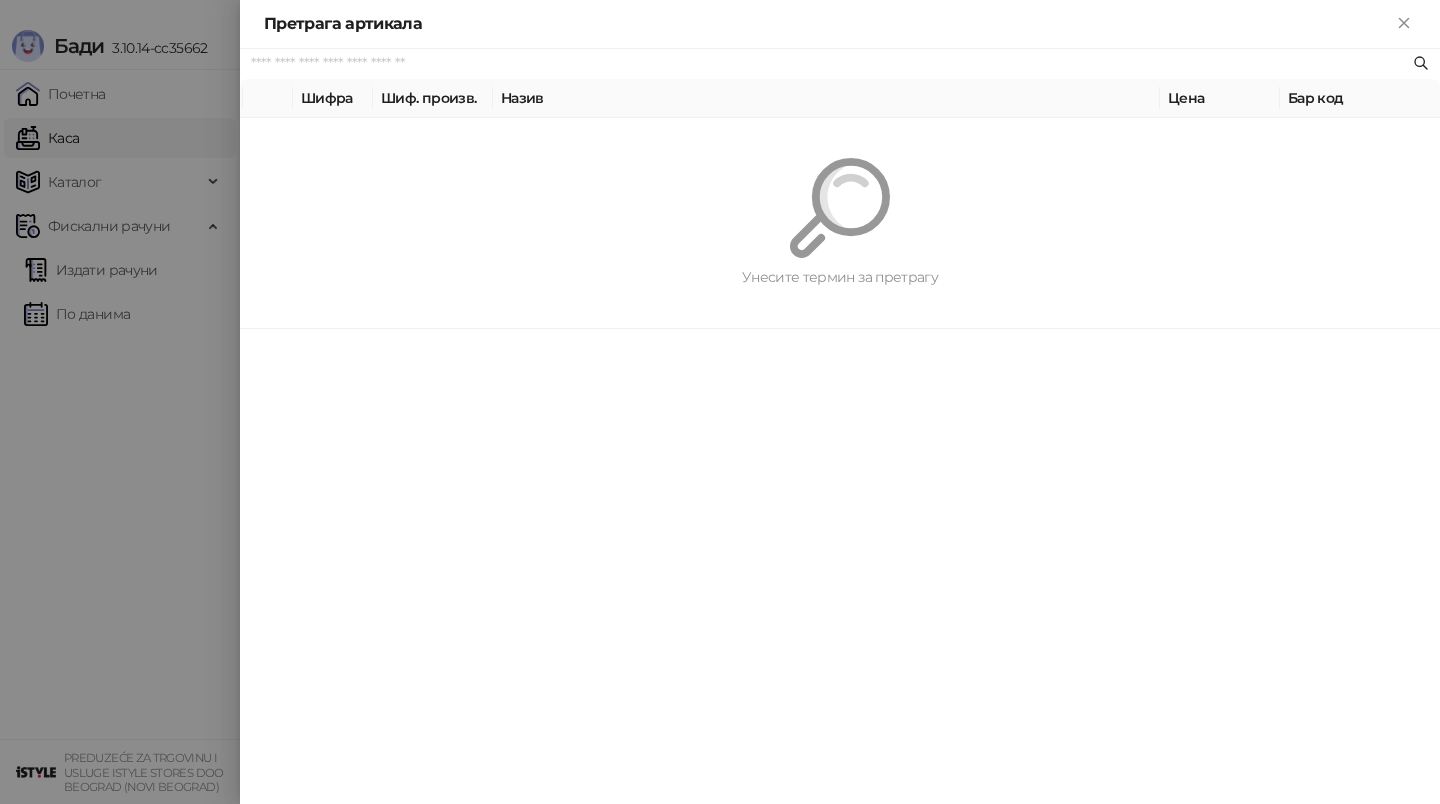 paste on "*********" 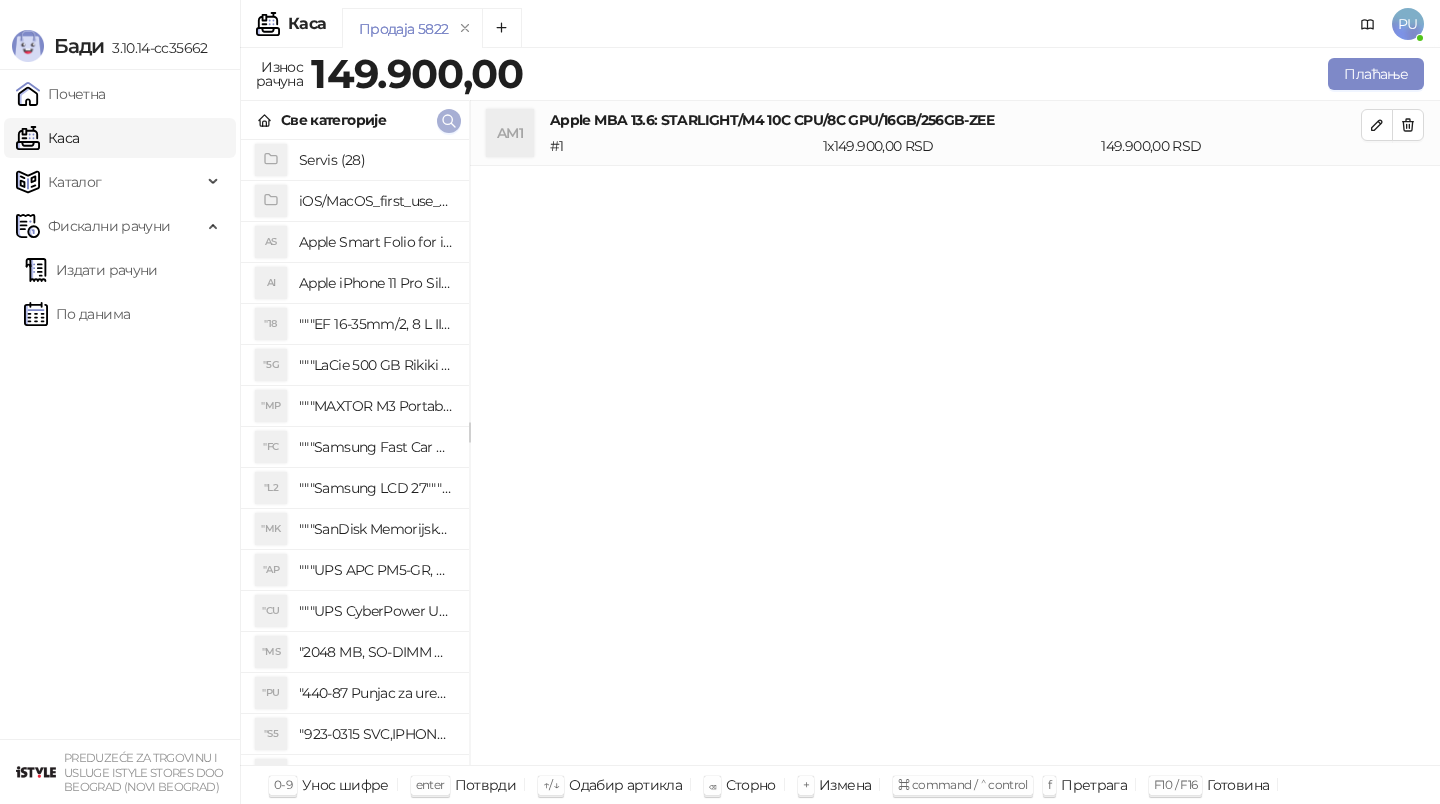 click 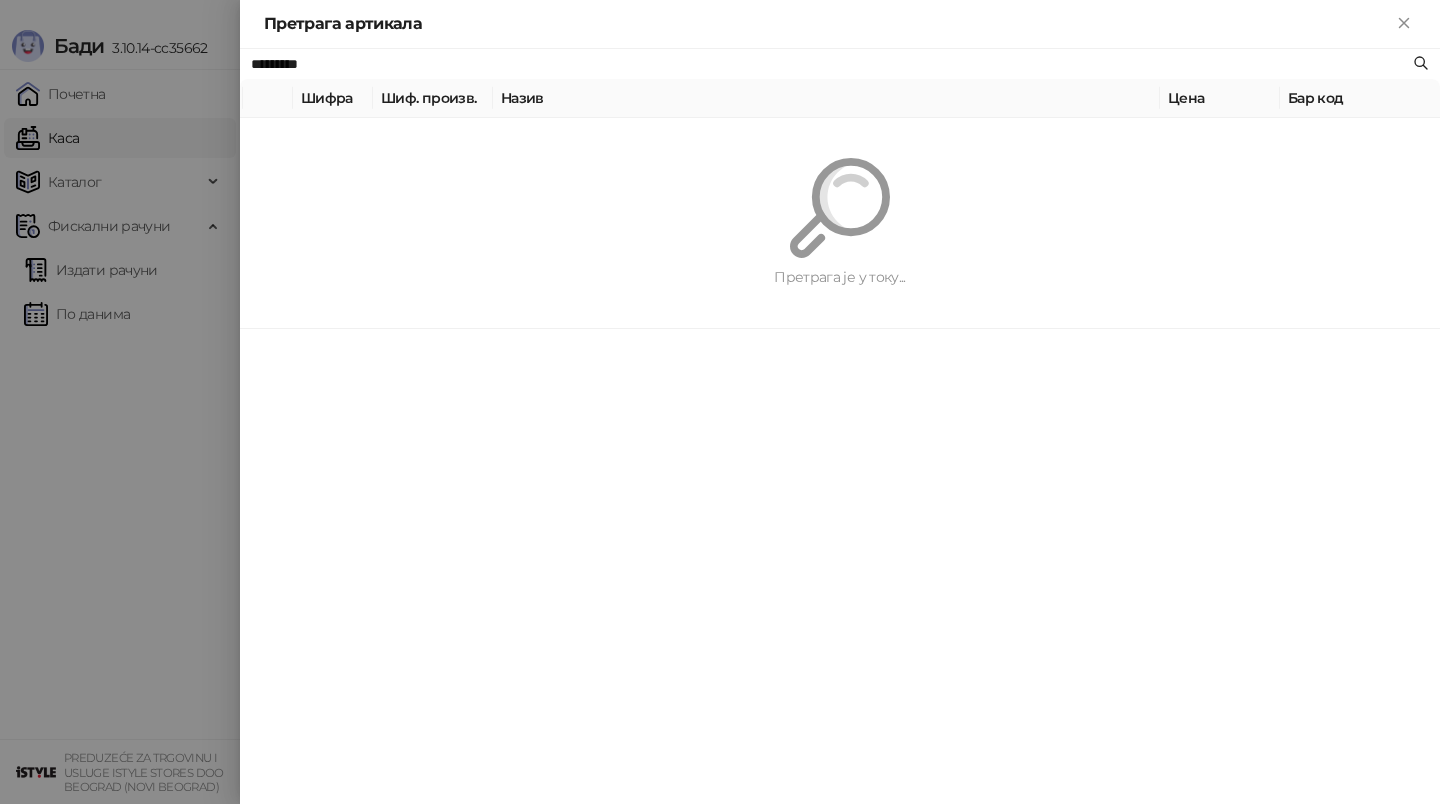 paste on "**********" 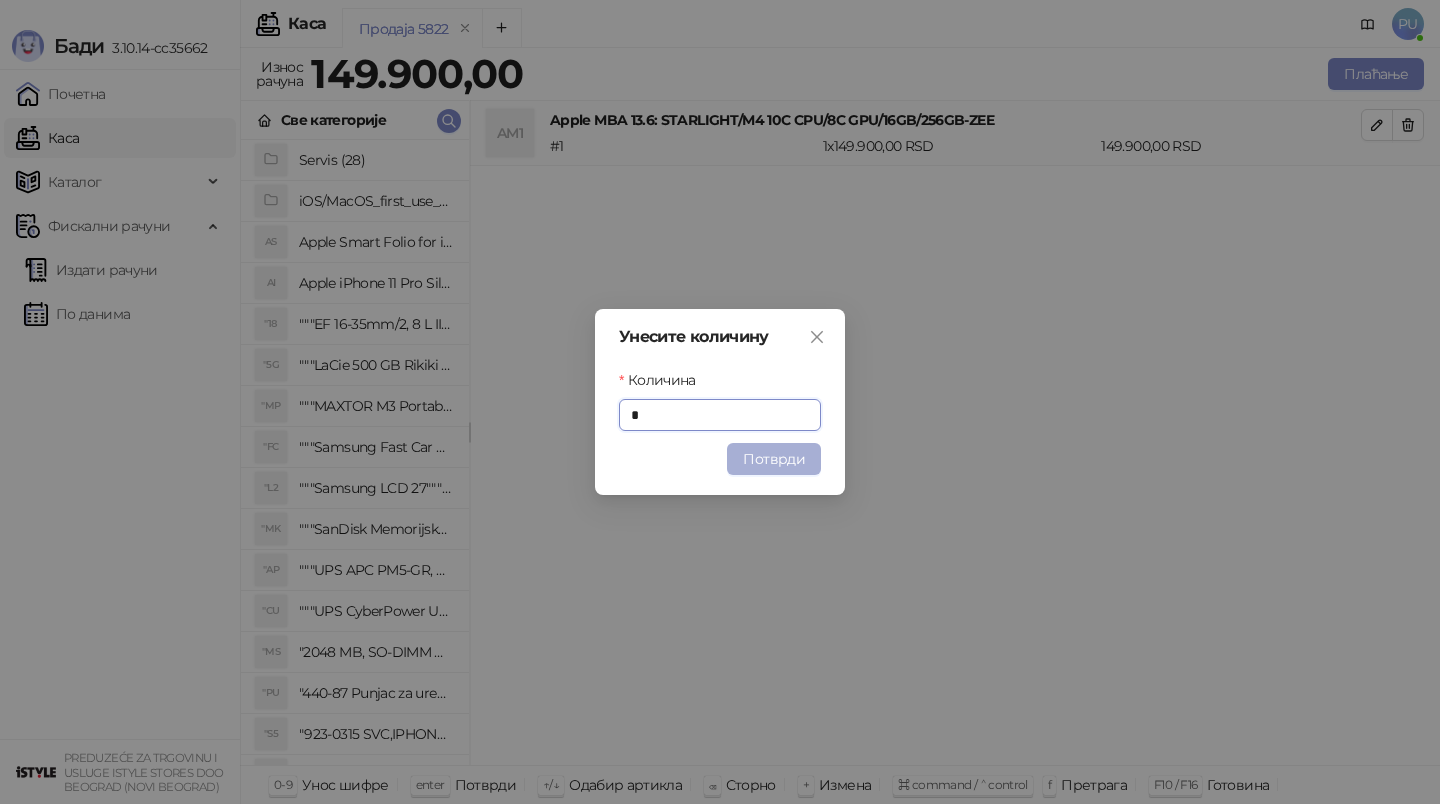 click on "Потврди" at bounding box center [774, 459] 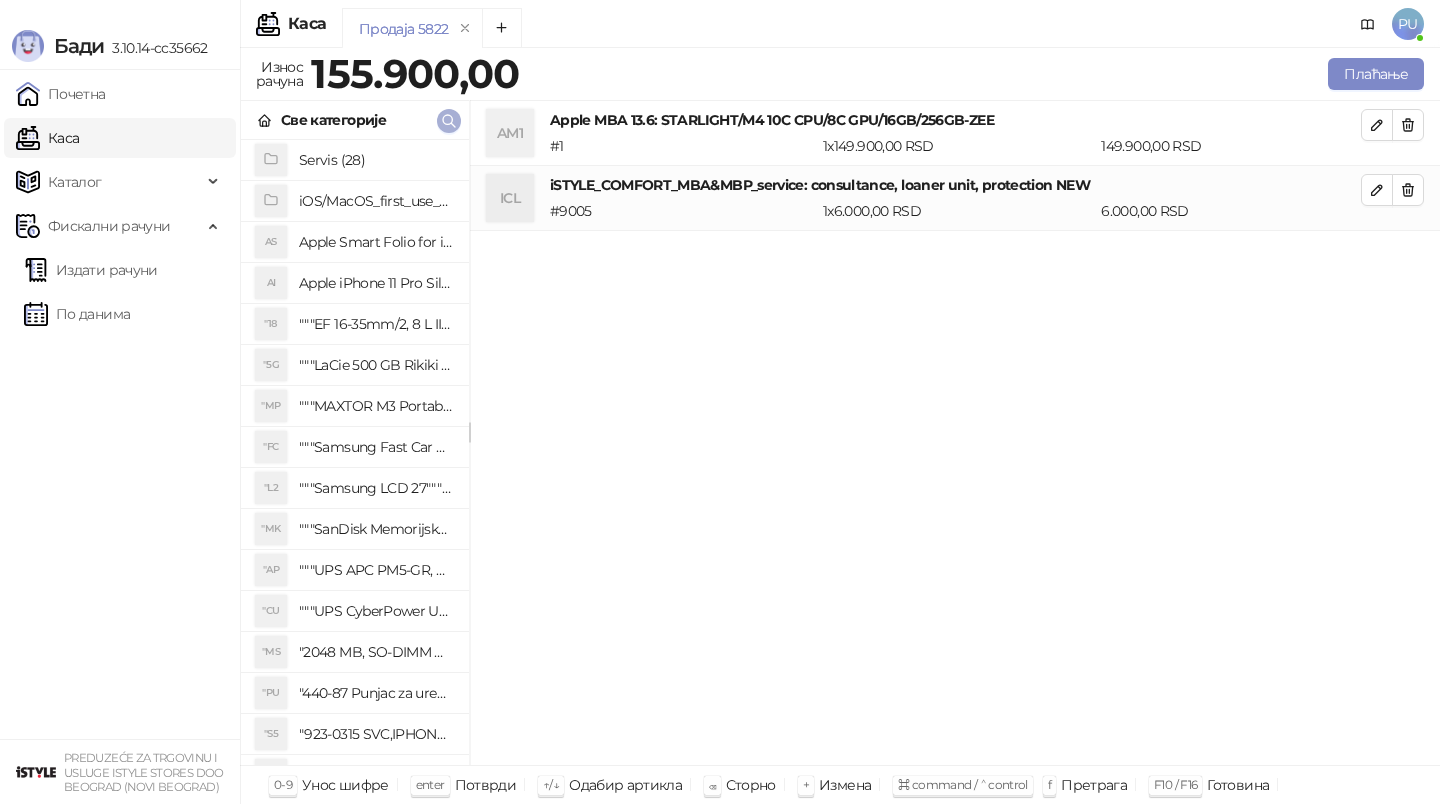 click 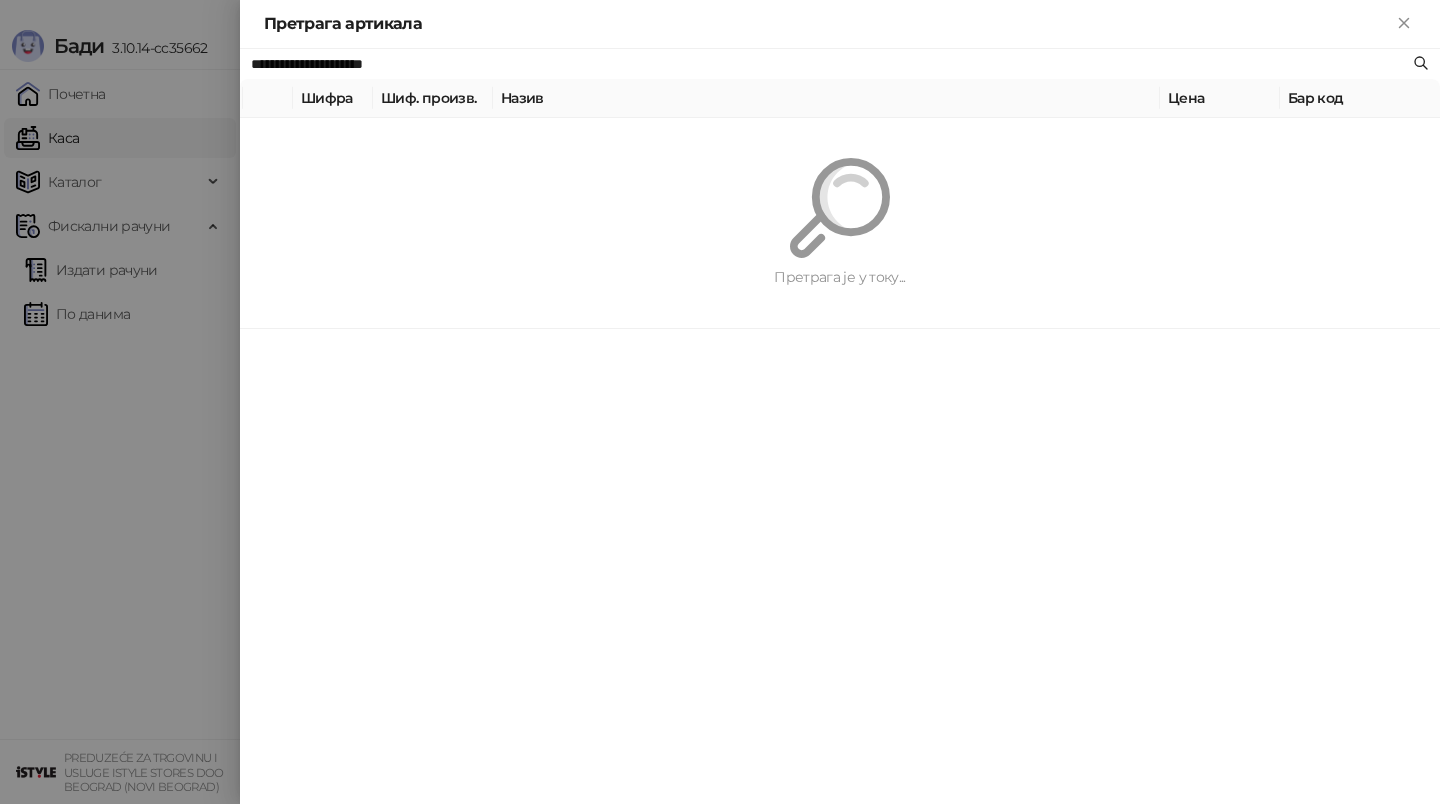 paste 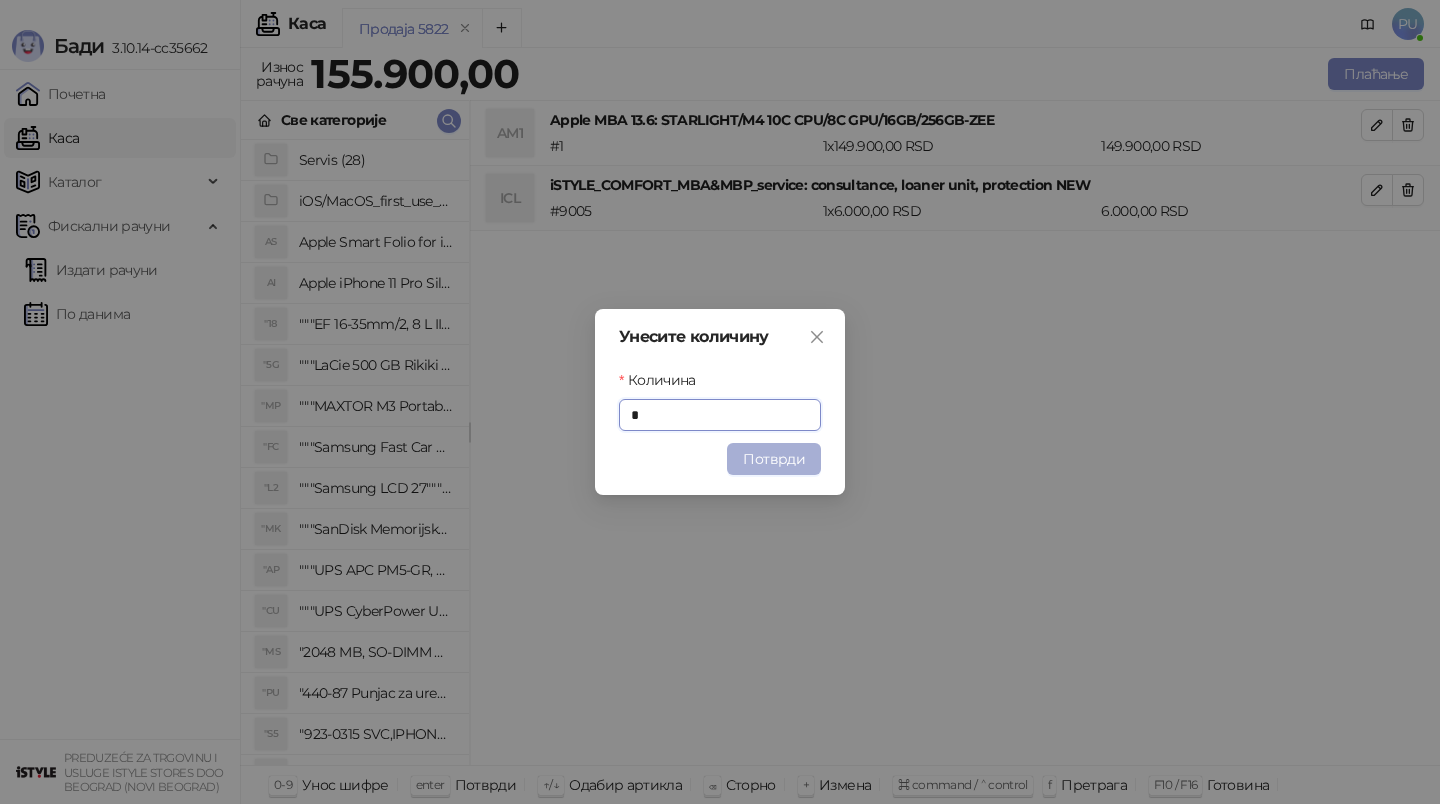 click on "Потврди" at bounding box center [774, 459] 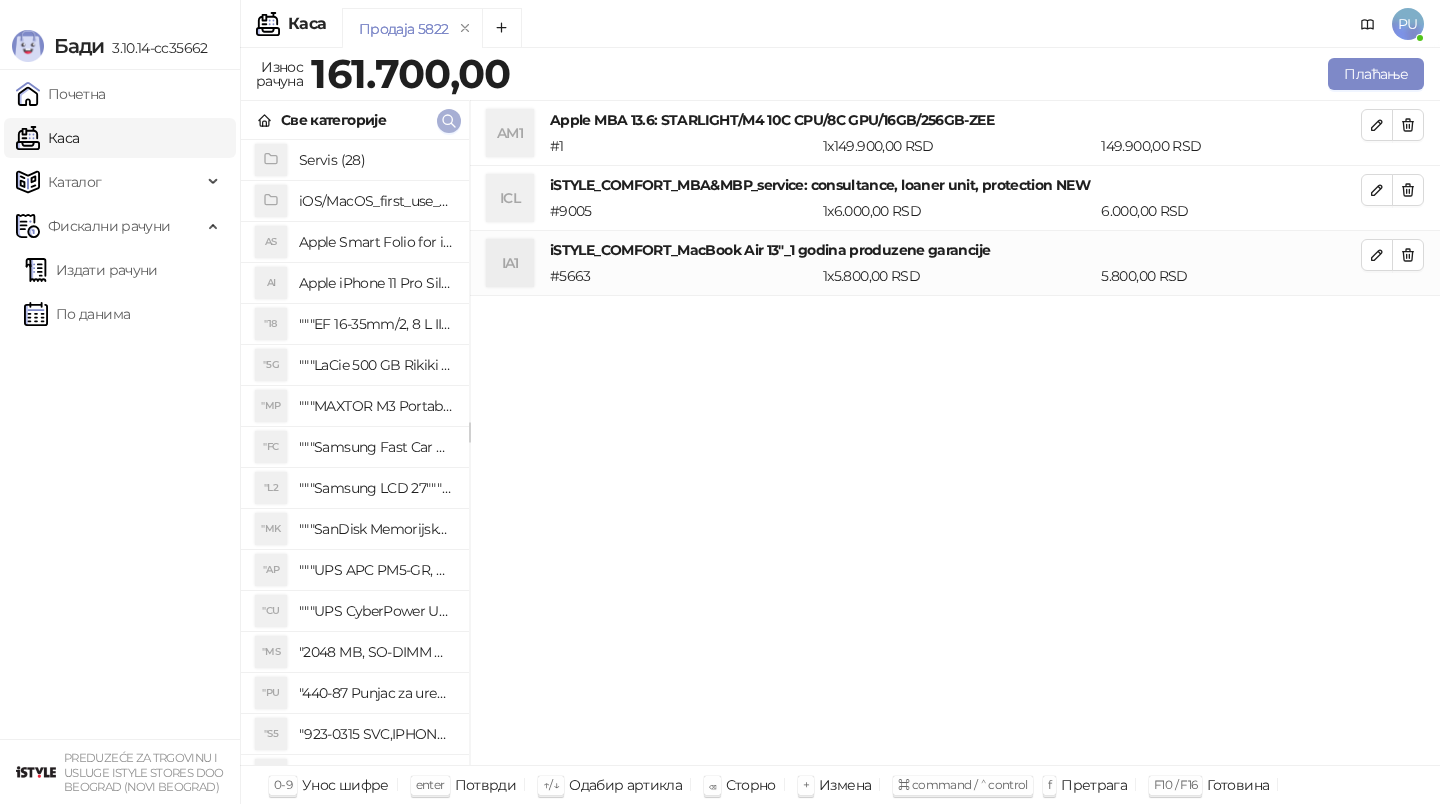 click at bounding box center (449, 121) 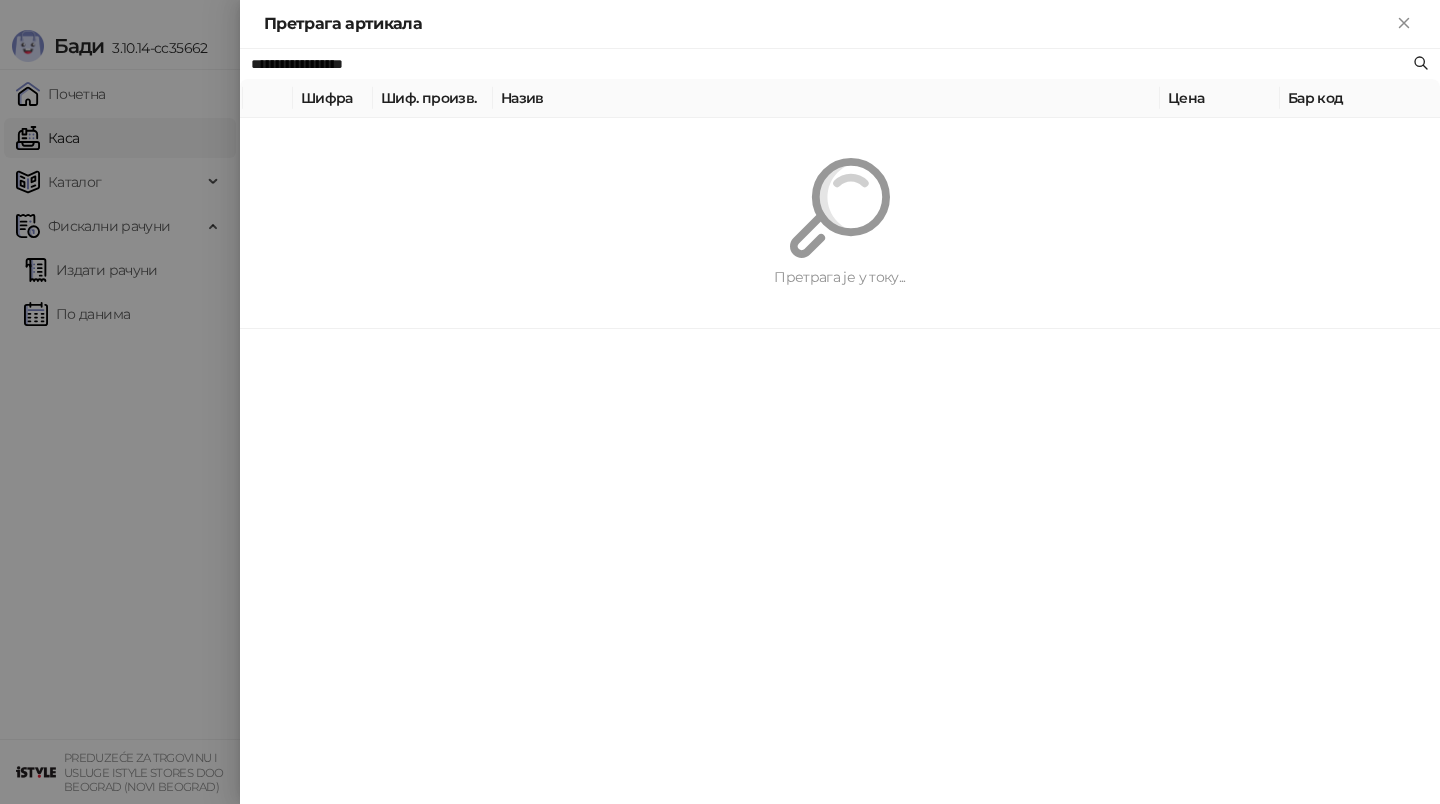paste 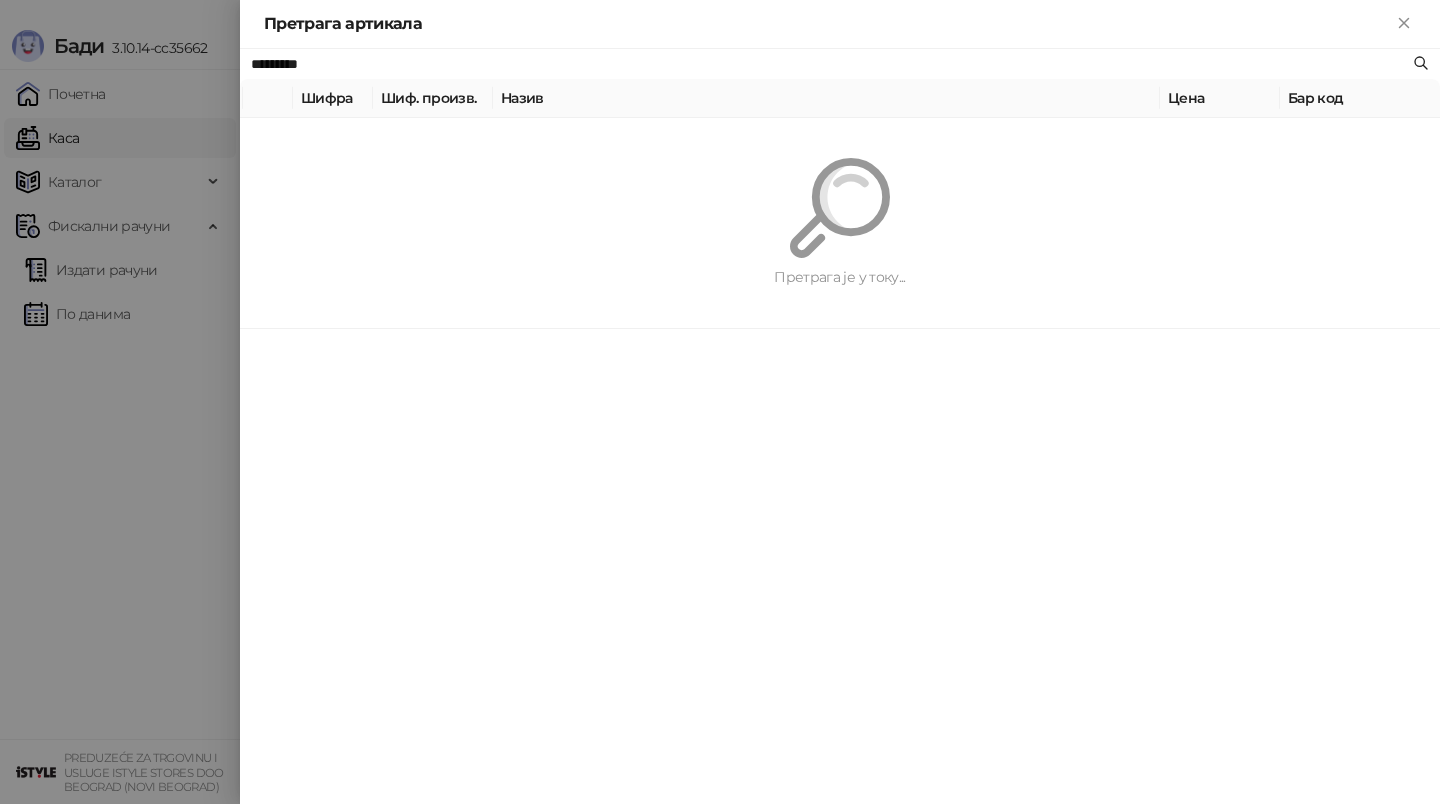 type on "*********" 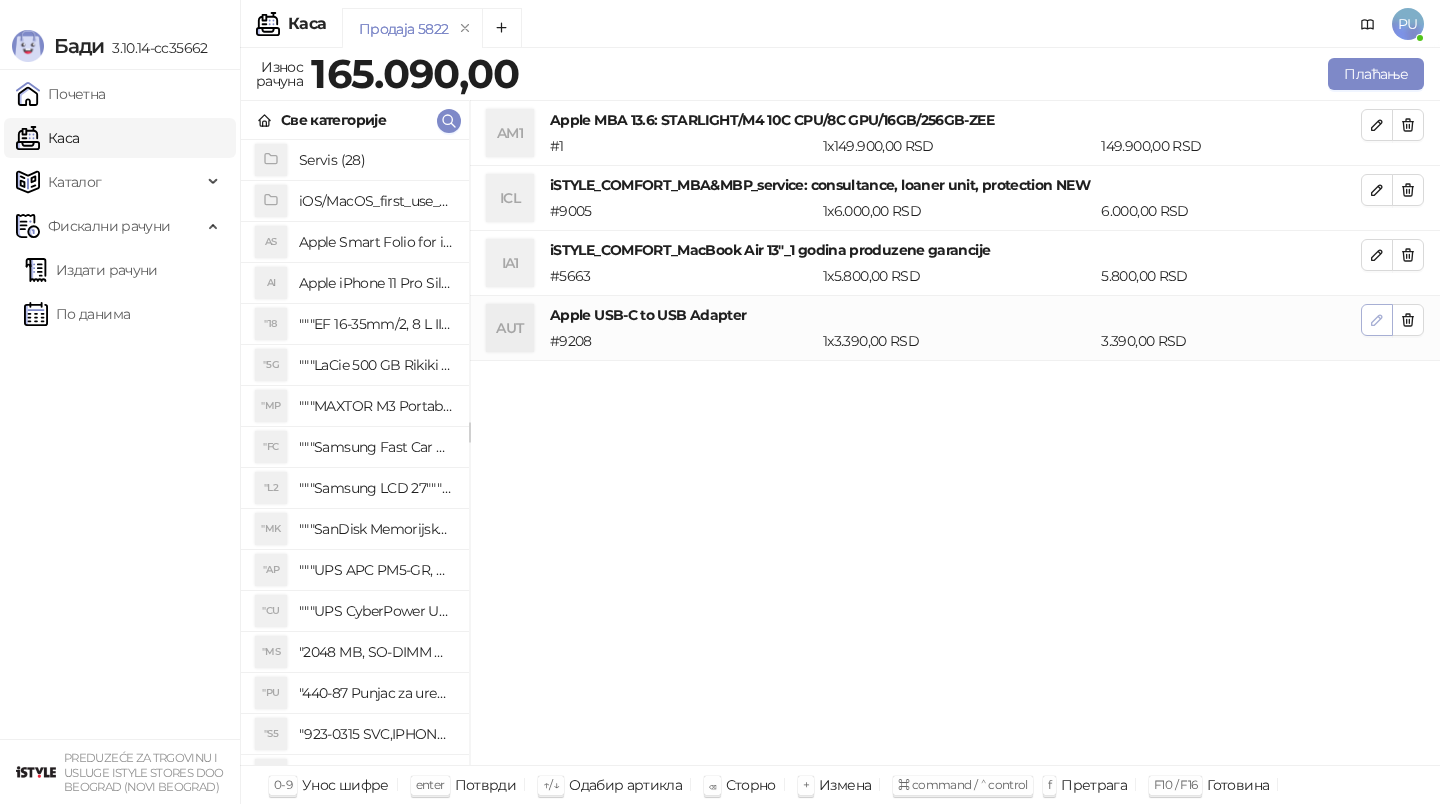 click 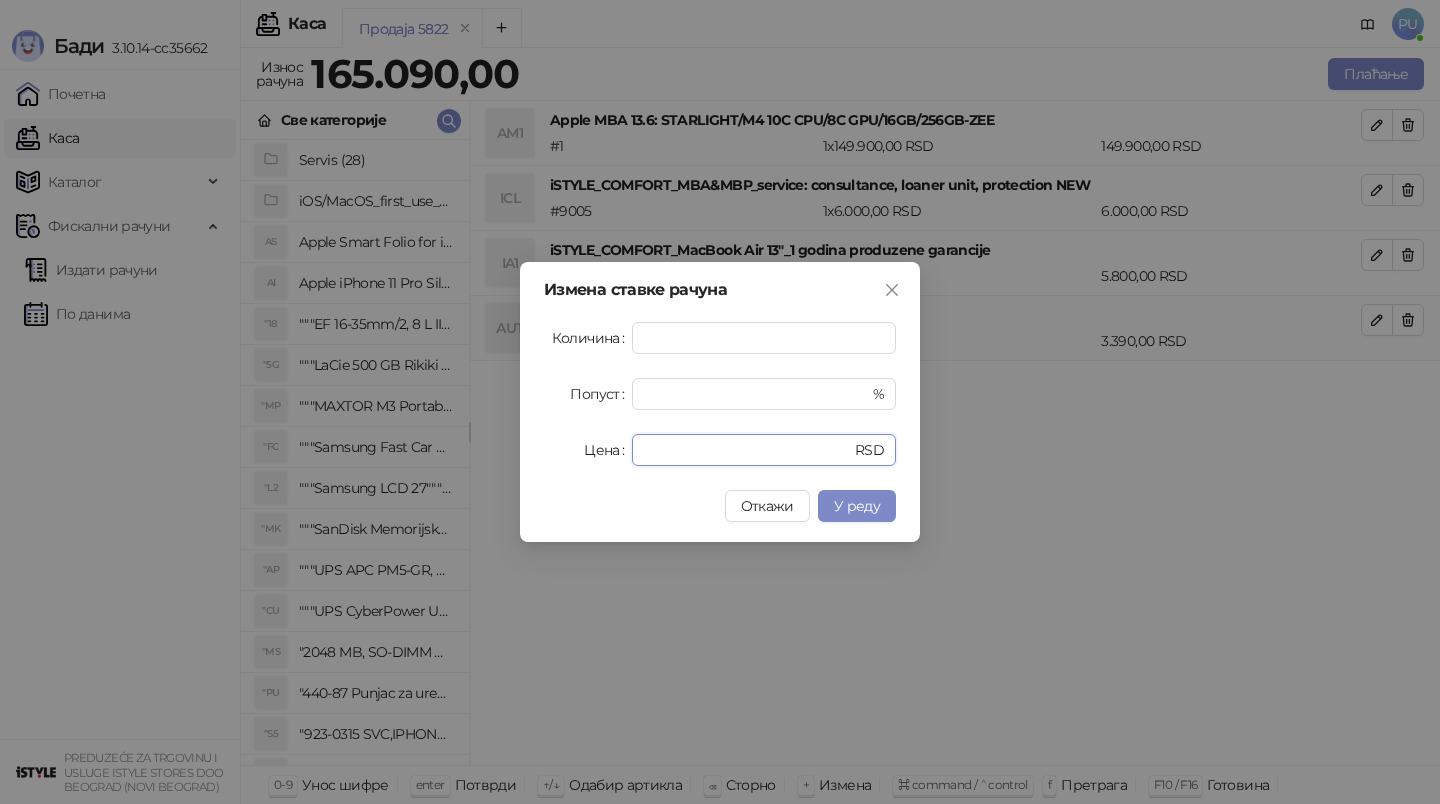 drag, startPoint x: 692, startPoint y: 450, endPoint x: 429, endPoint y: 418, distance: 264.9396 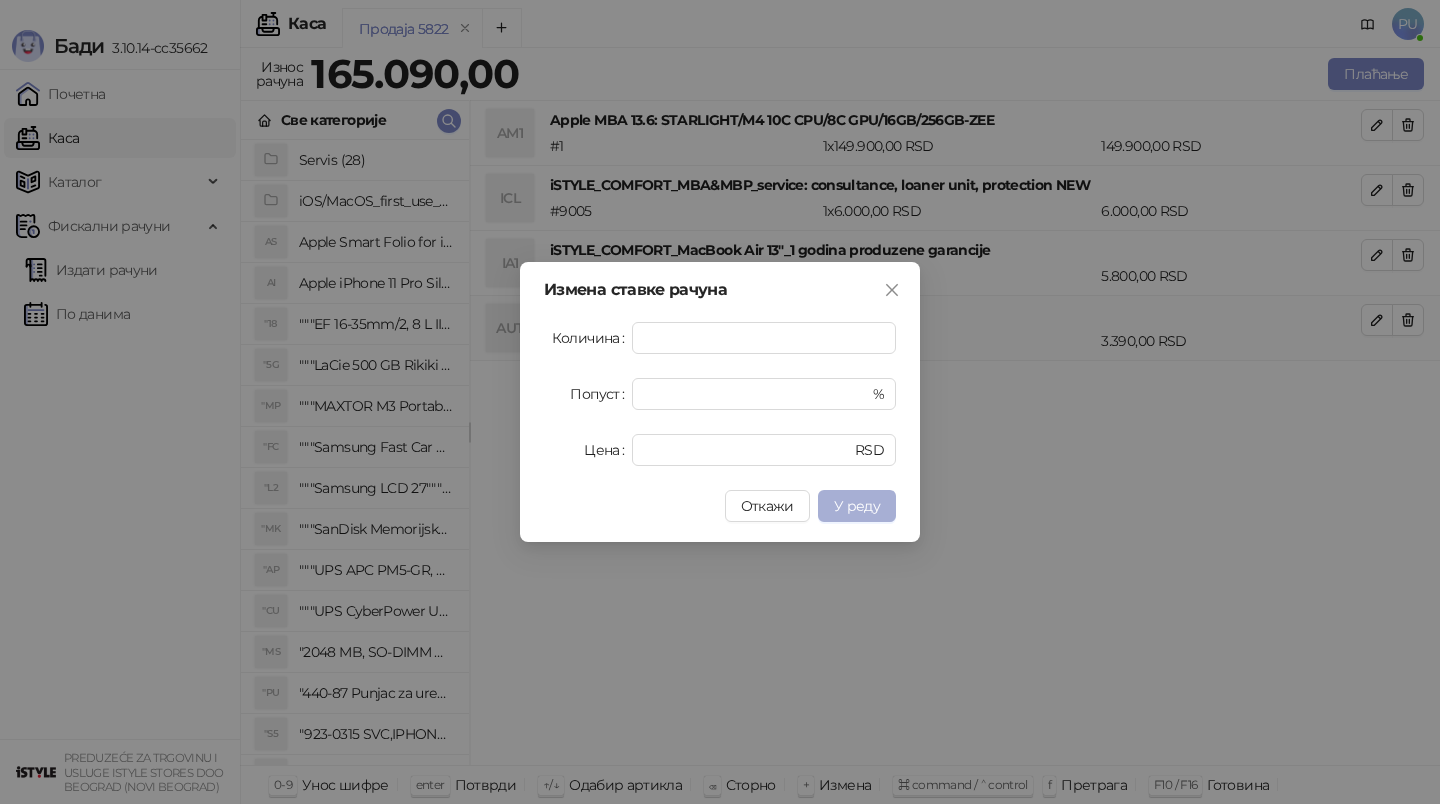 click on "У реду" at bounding box center [857, 506] 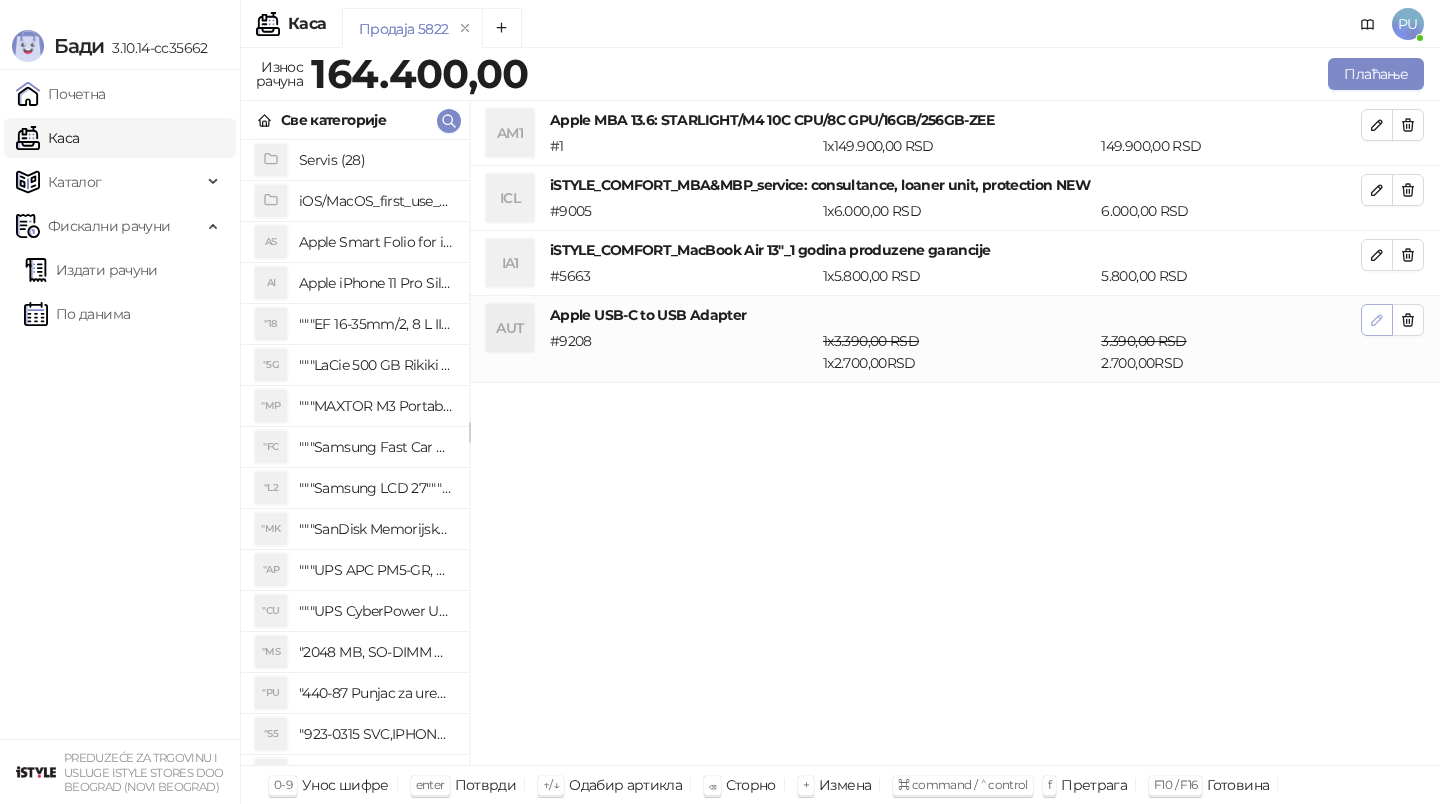 click at bounding box center (1377, 320) 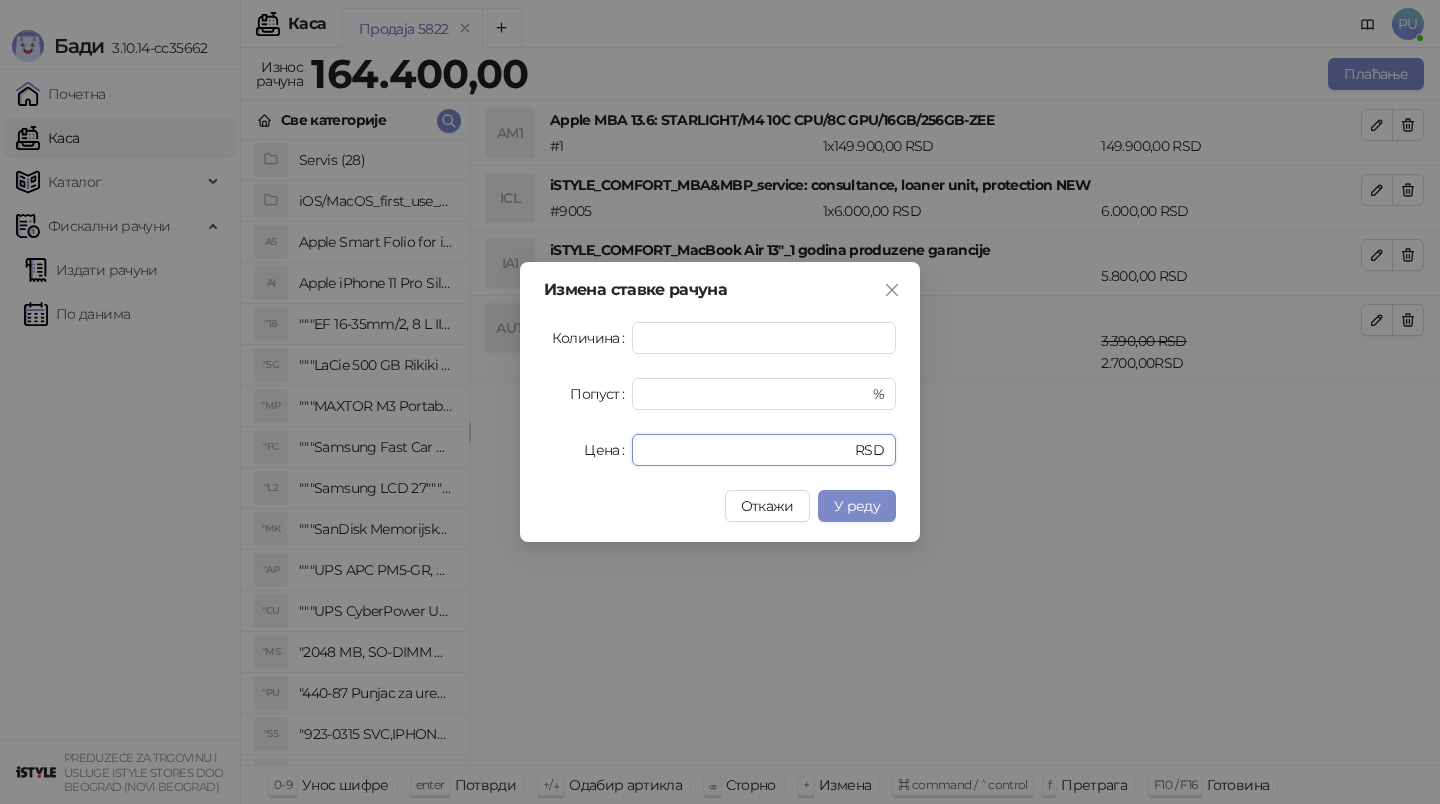drag, startPoint x: 709, startPoint y: 455, endPoint x: 401, endPoint y: 394, distance: 313.98248 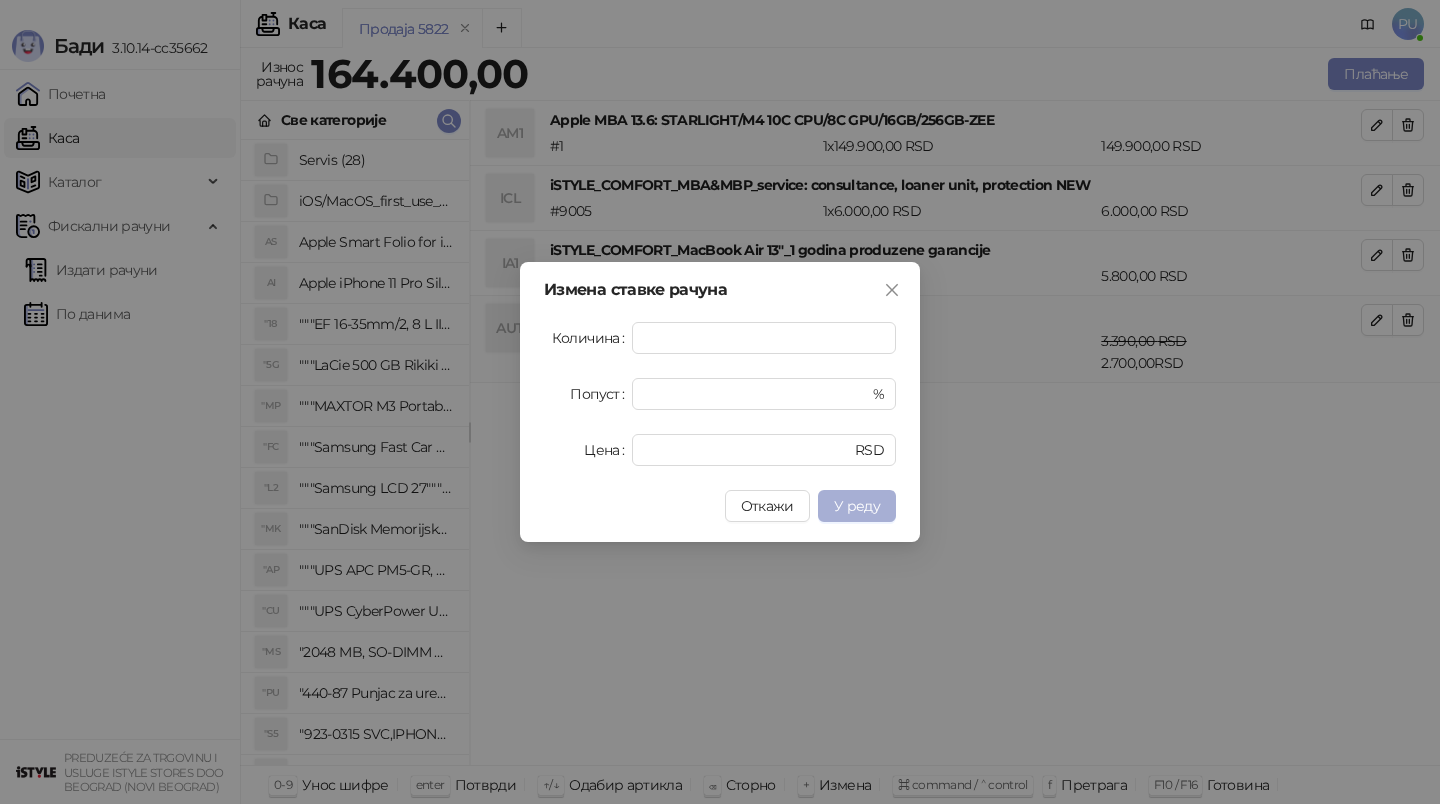 click on "У реду" at bounding box center [857, 506] 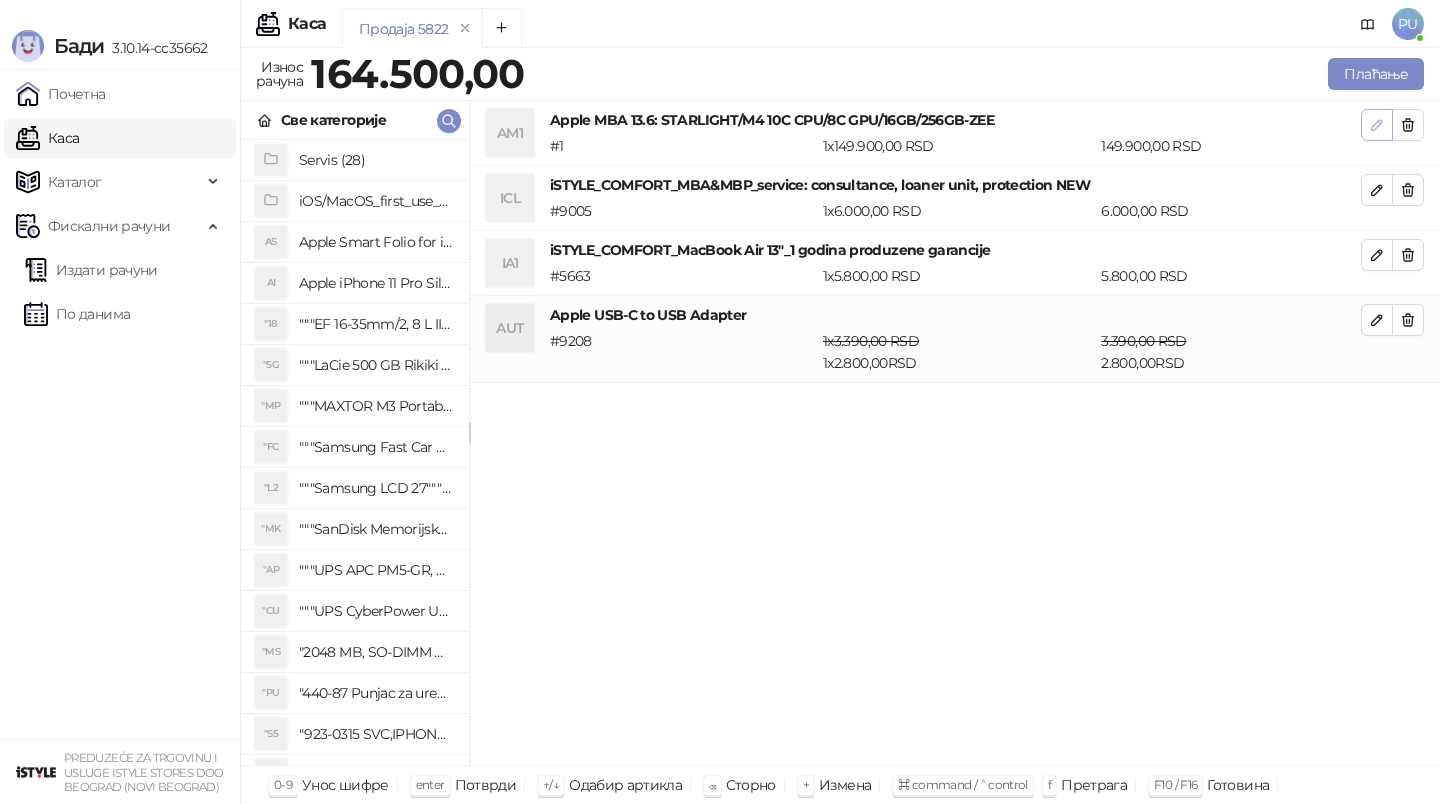 click 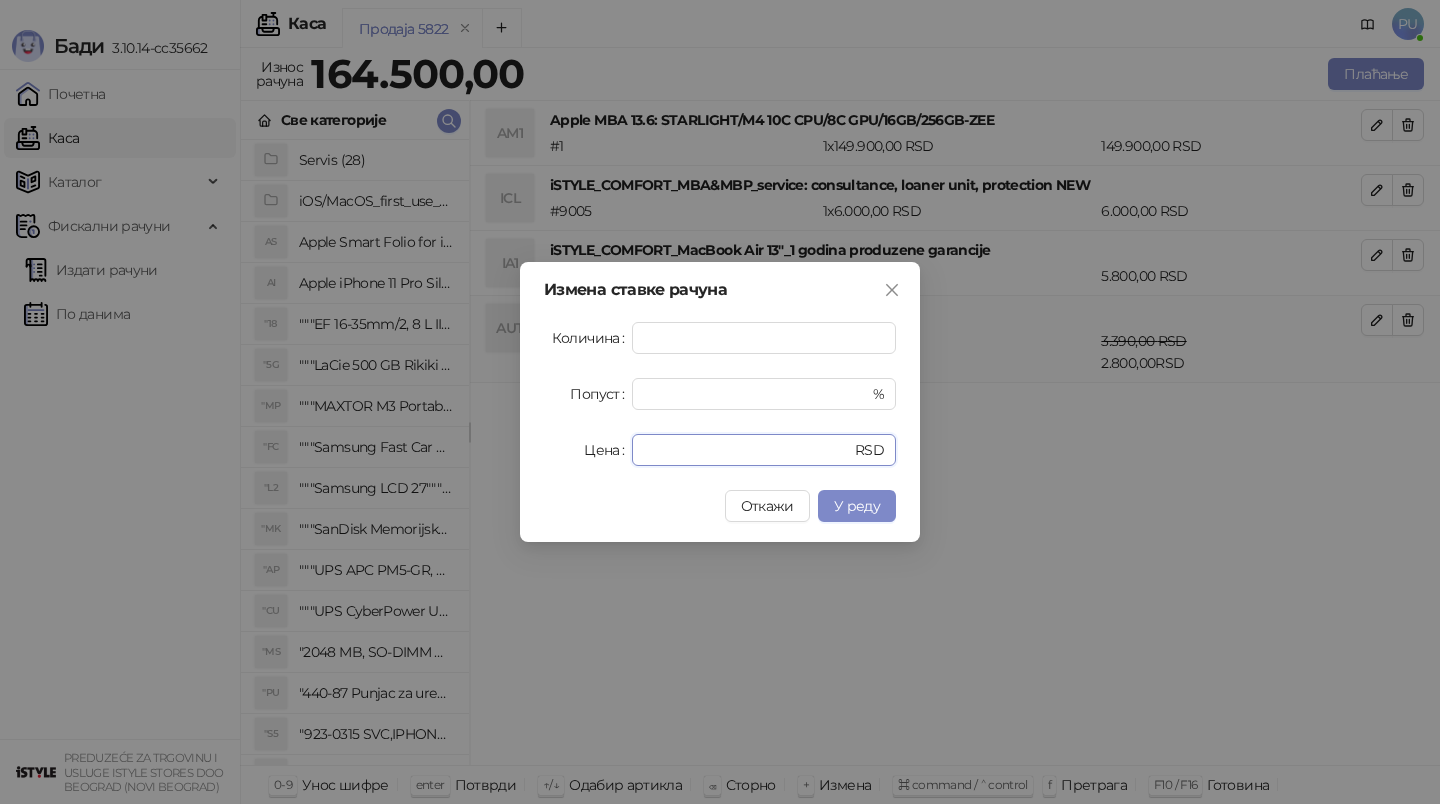 drag, startPoint x: 737, startPoint y: 460, endPoint x: 452, endPoint y: 339, distance: 309.62234 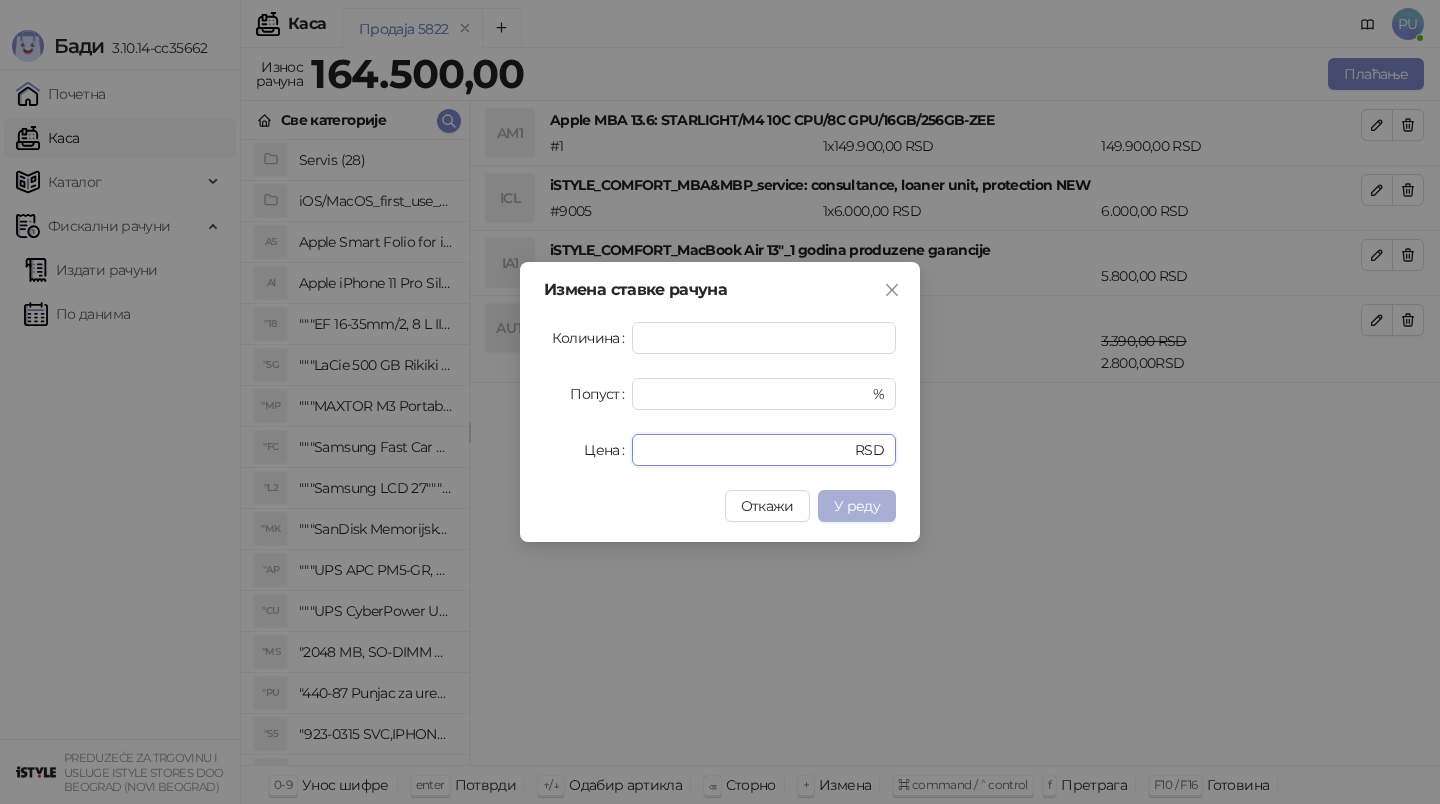 type on "******" 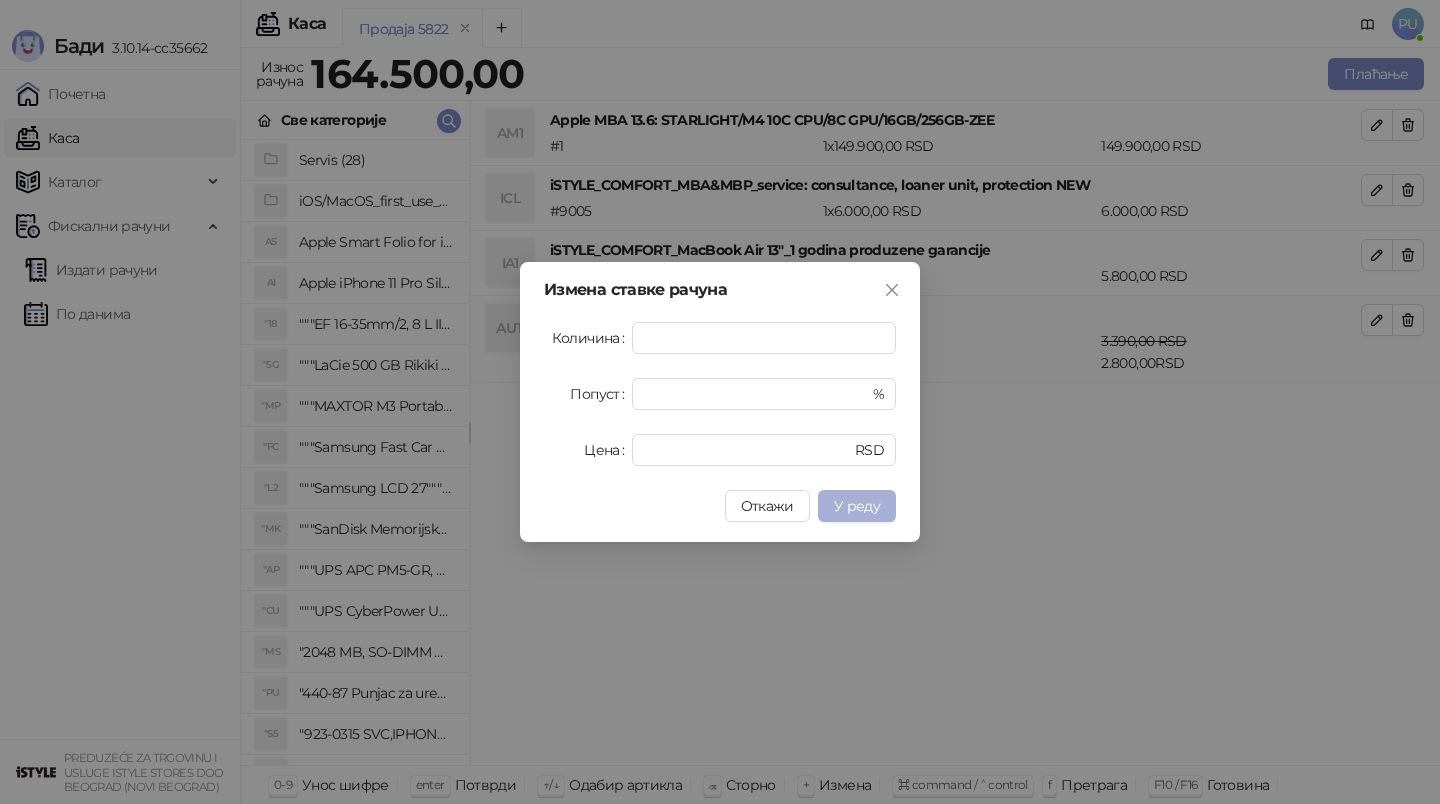 click on "У реду" at bounding box center [857, 506] 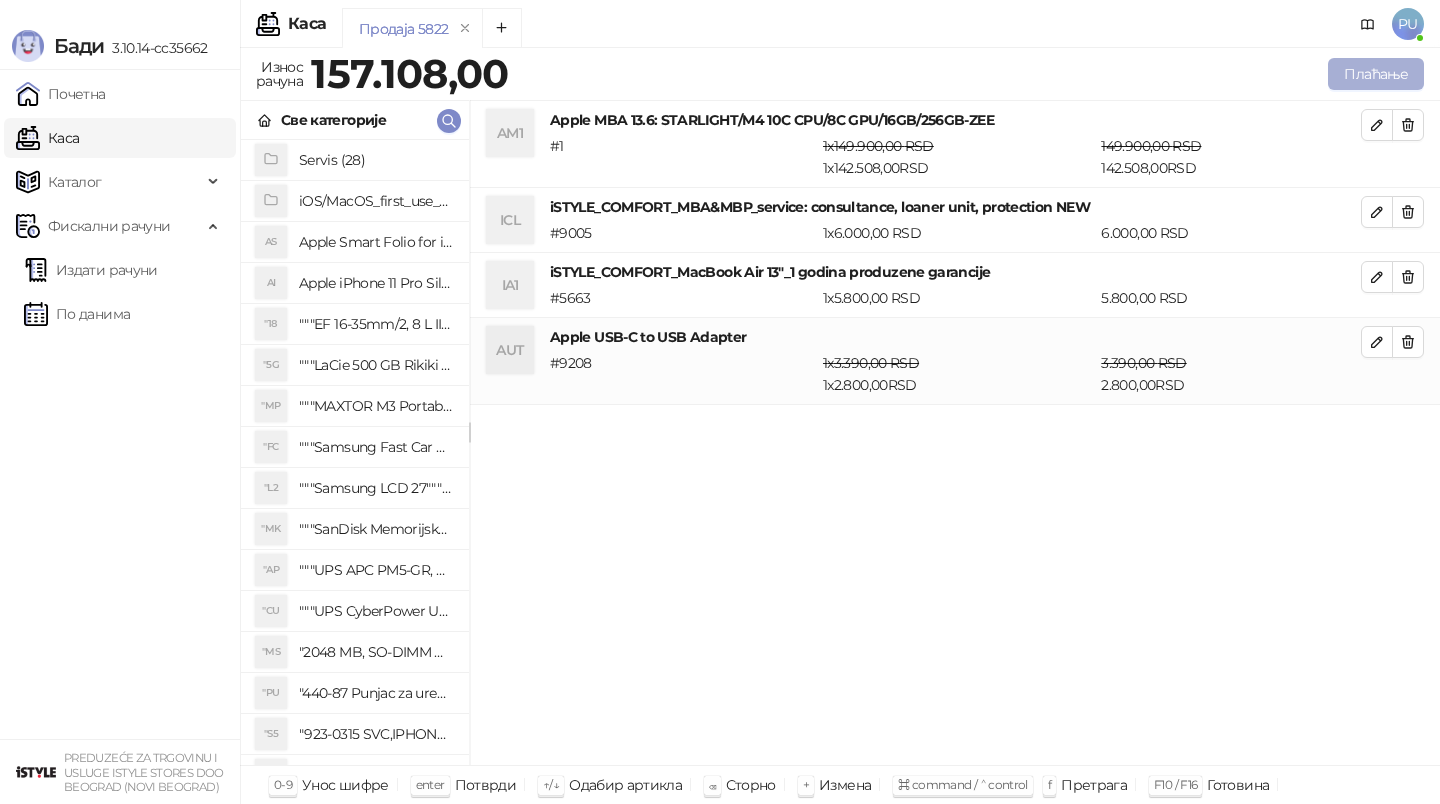 click on "Плаћање" at bounding box center (1376, 74) 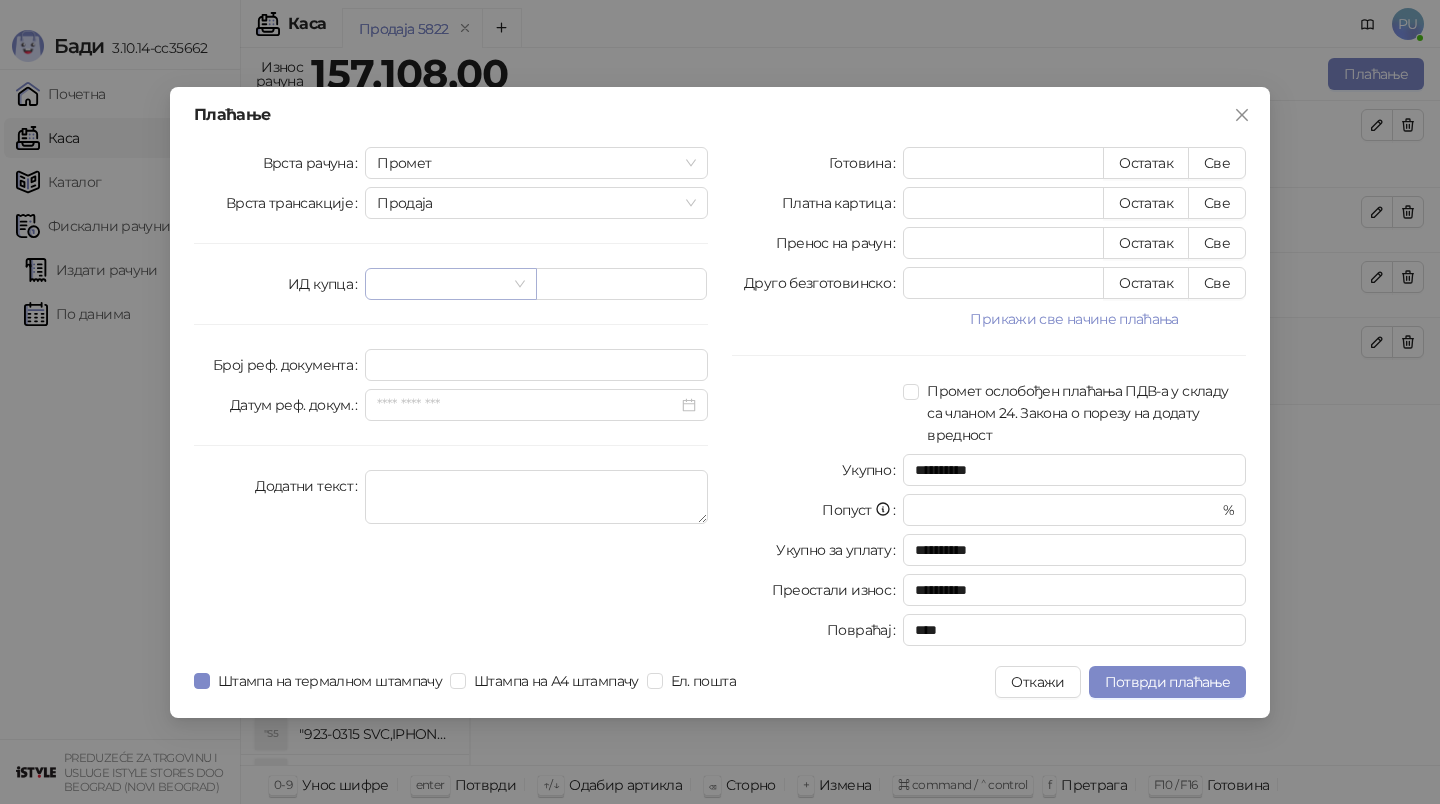 click at bounding box center (450, 284) 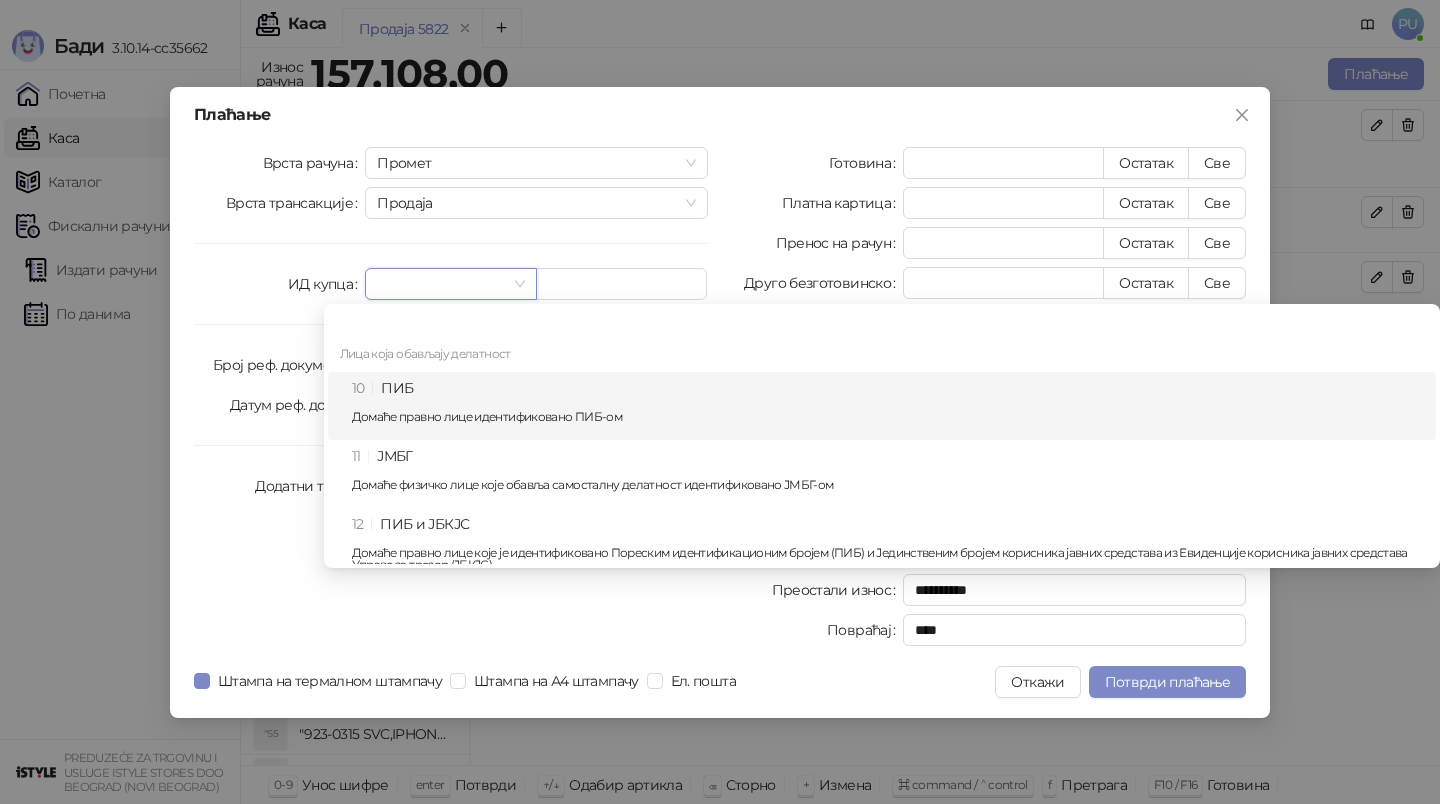 click on "10 ПИБ Домаће правно лице идентификовано ПИБ-ом" at bounding box center [888, 406] 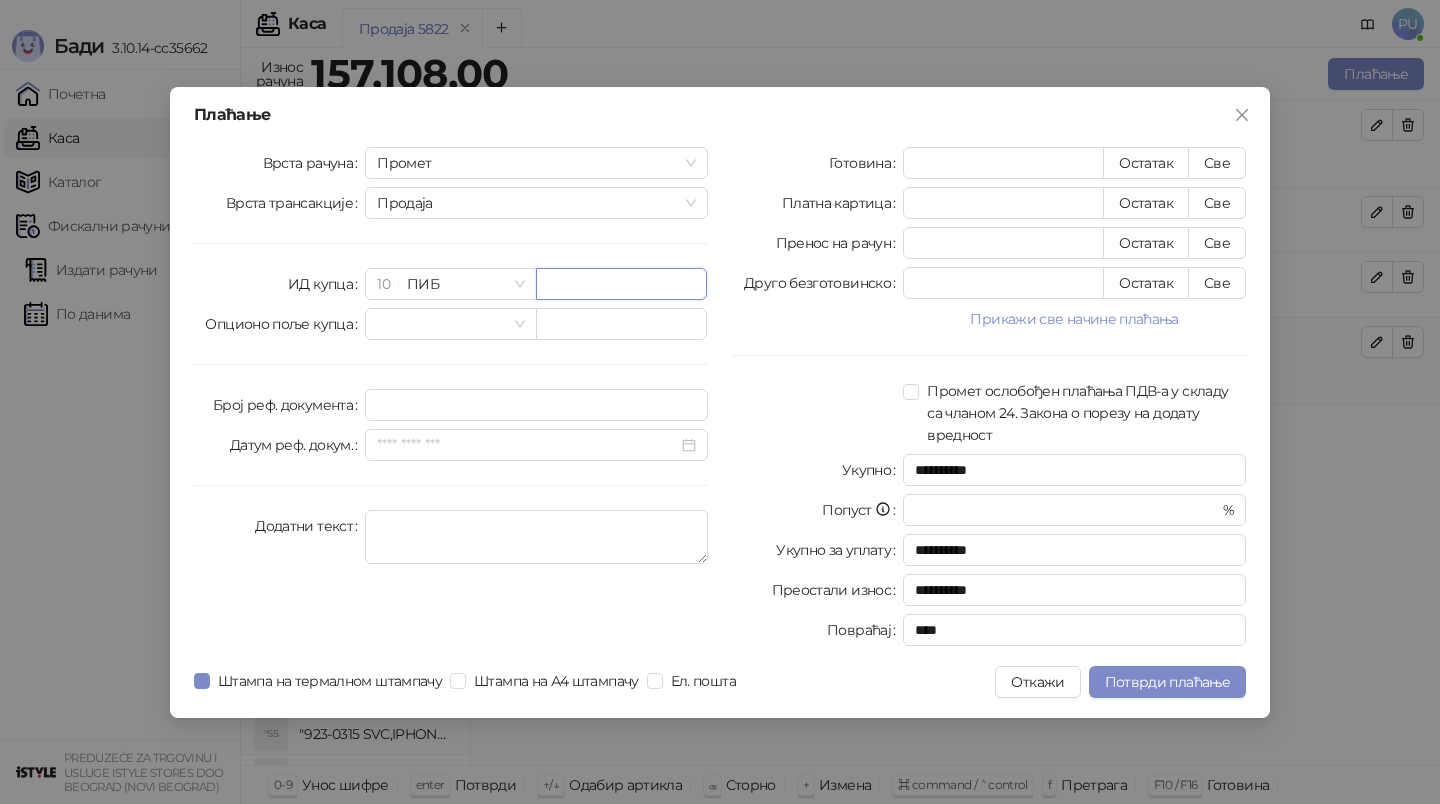 paste on "*********" 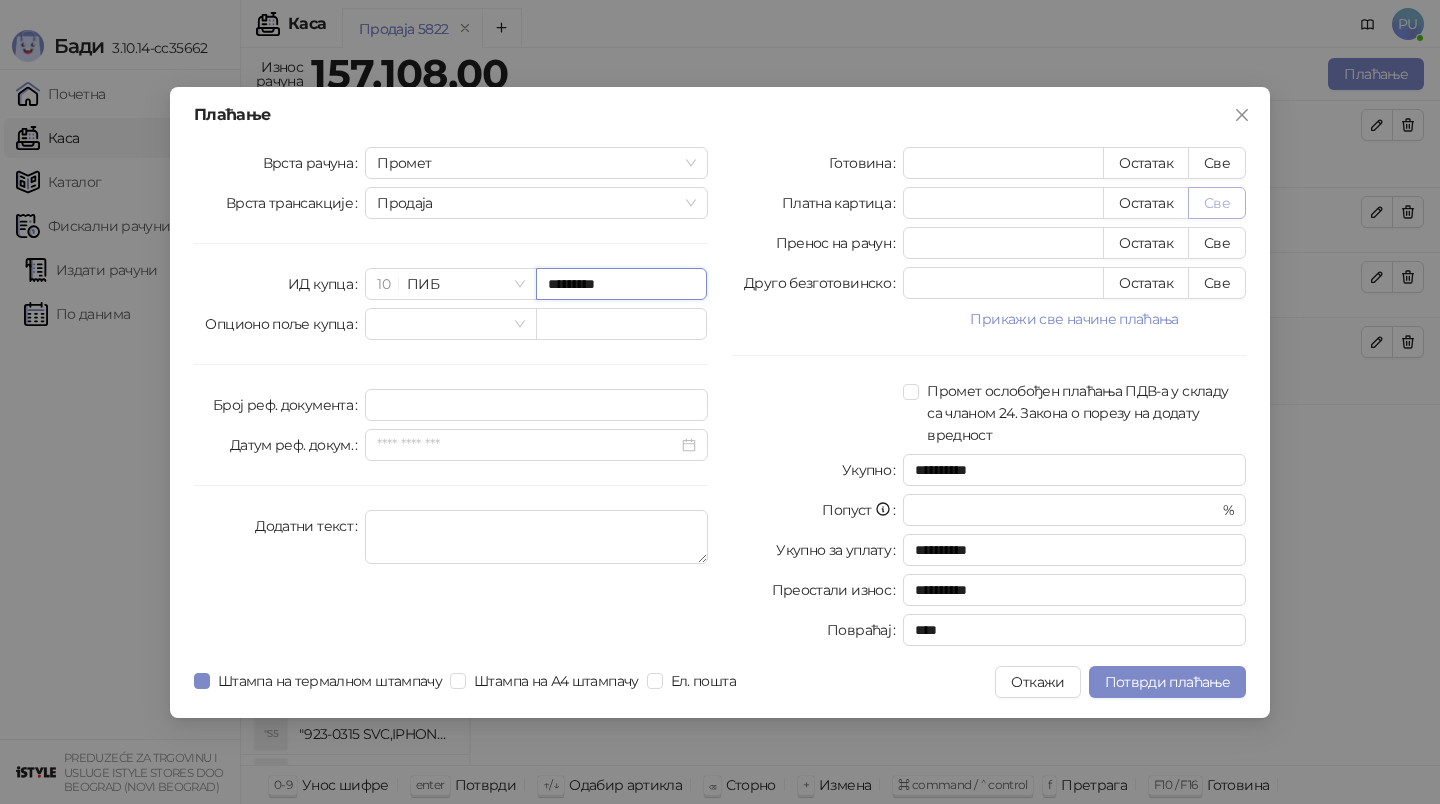 type on "*********" 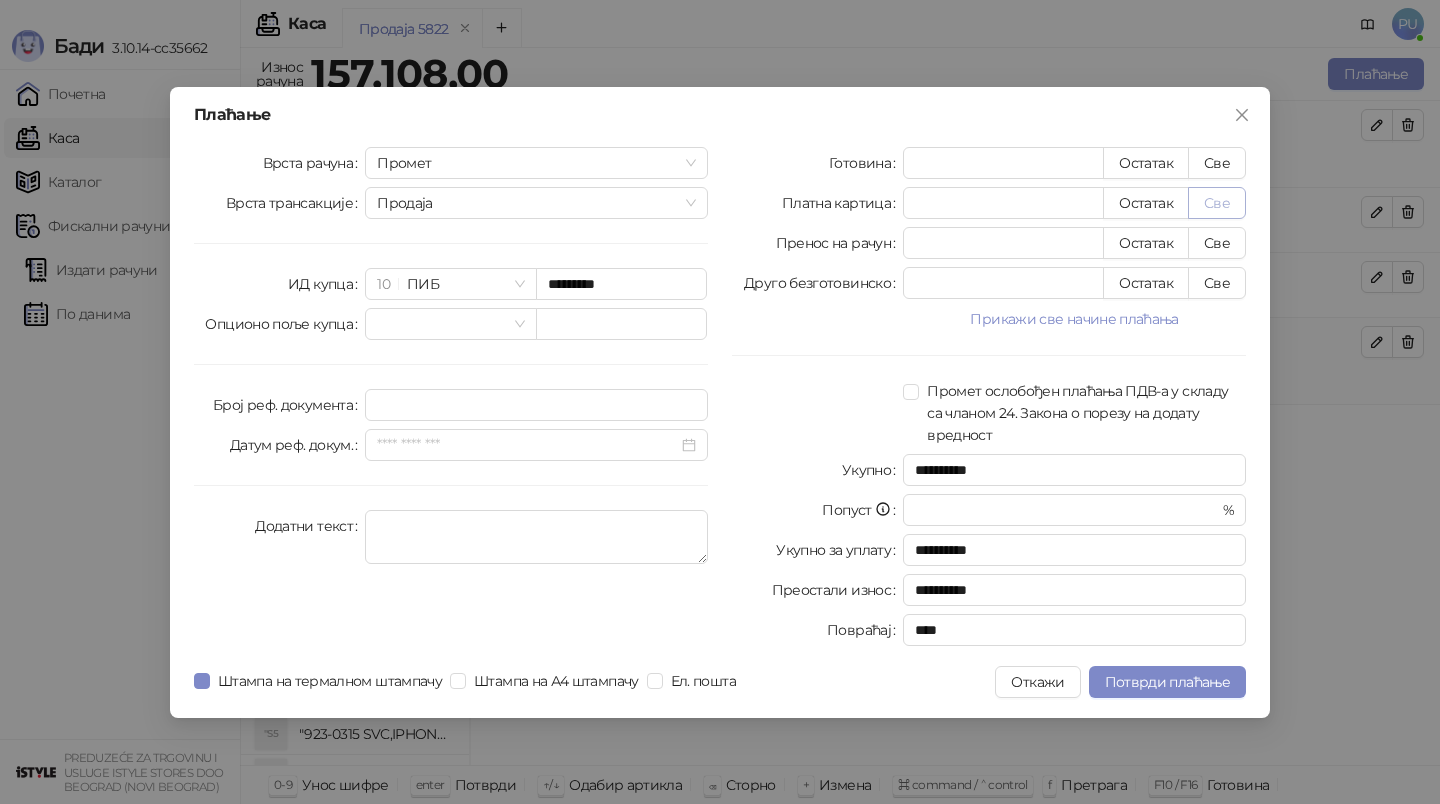 click on "Све" at bounding box center (1217, 203) 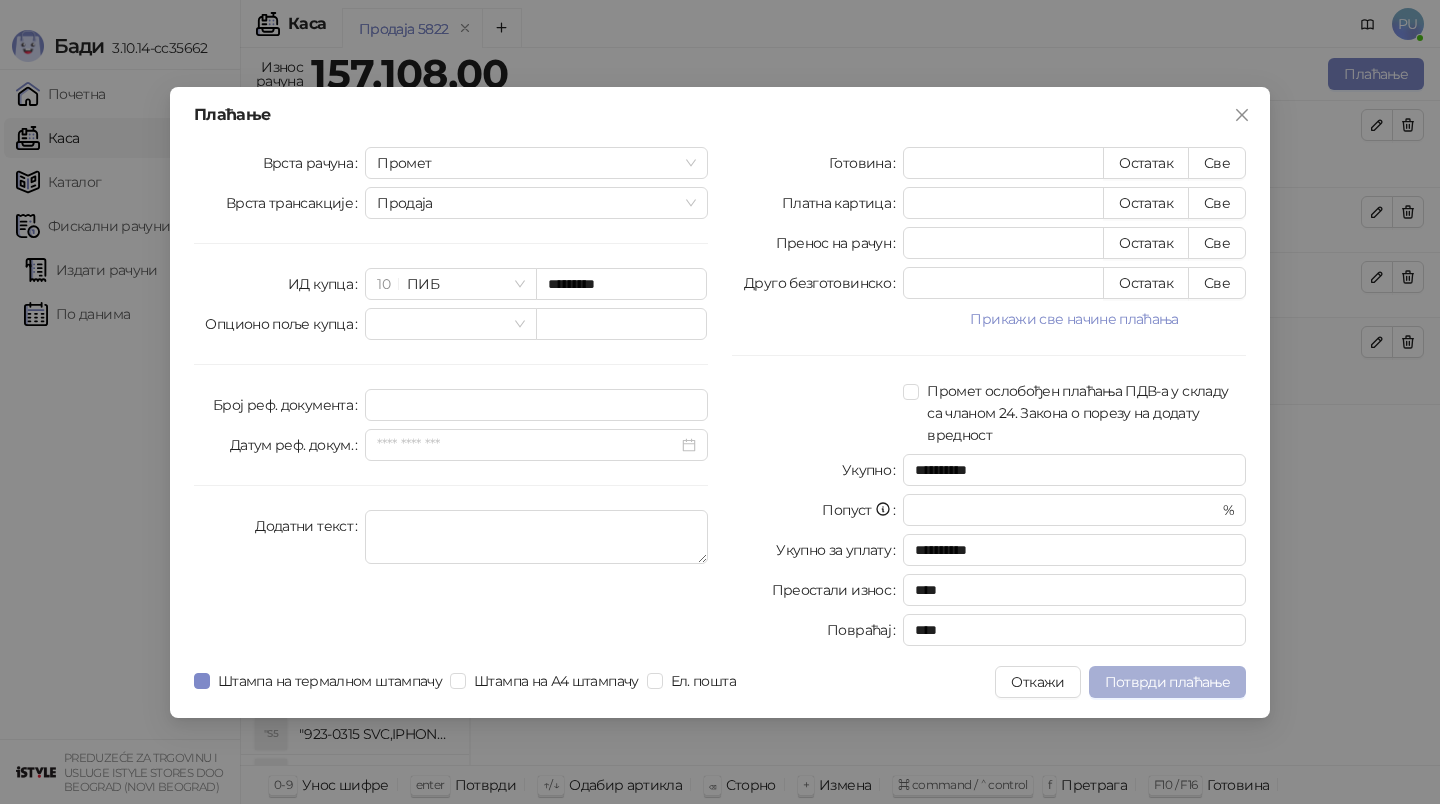 click on "Потврди плаћање" at bounding box center (1167, 682) 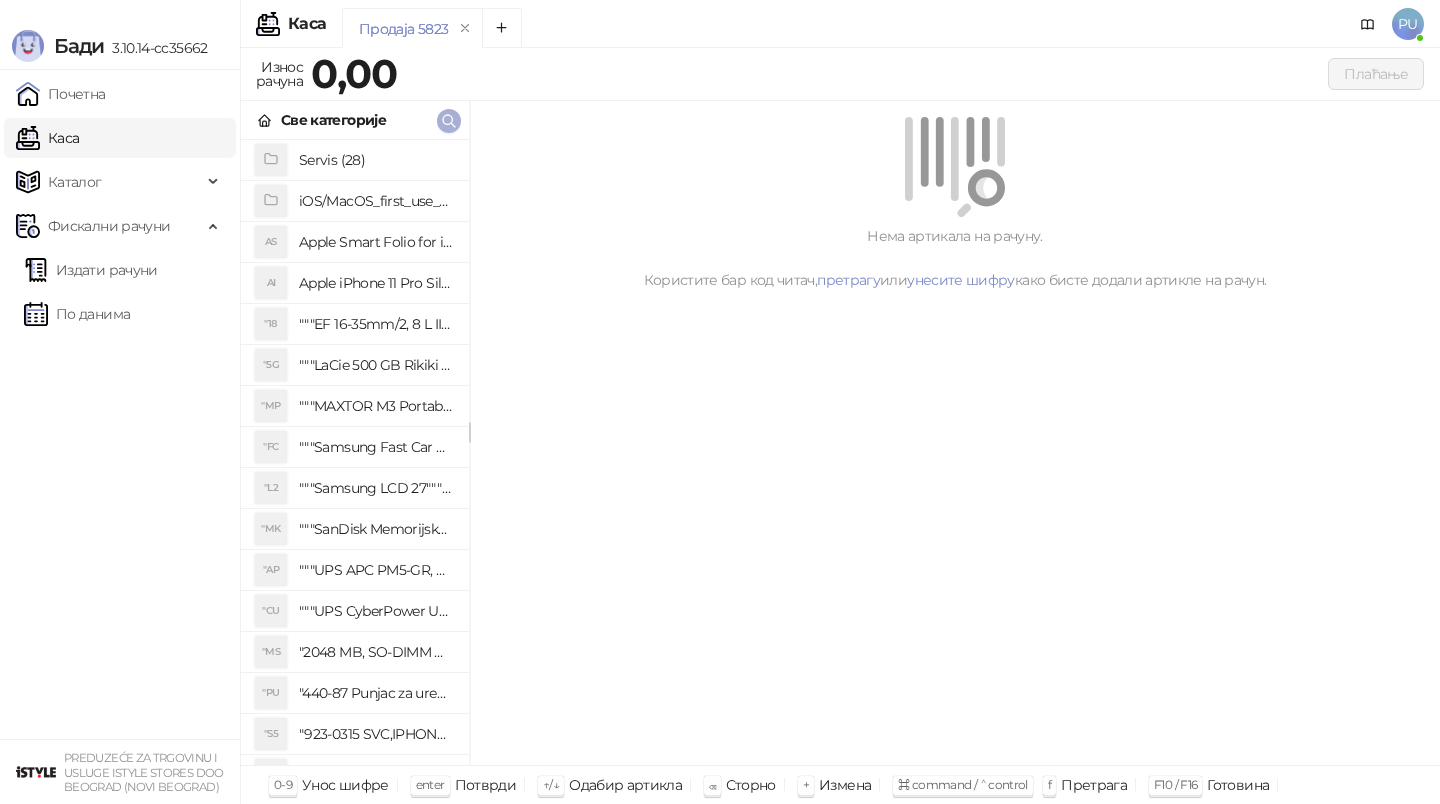 click 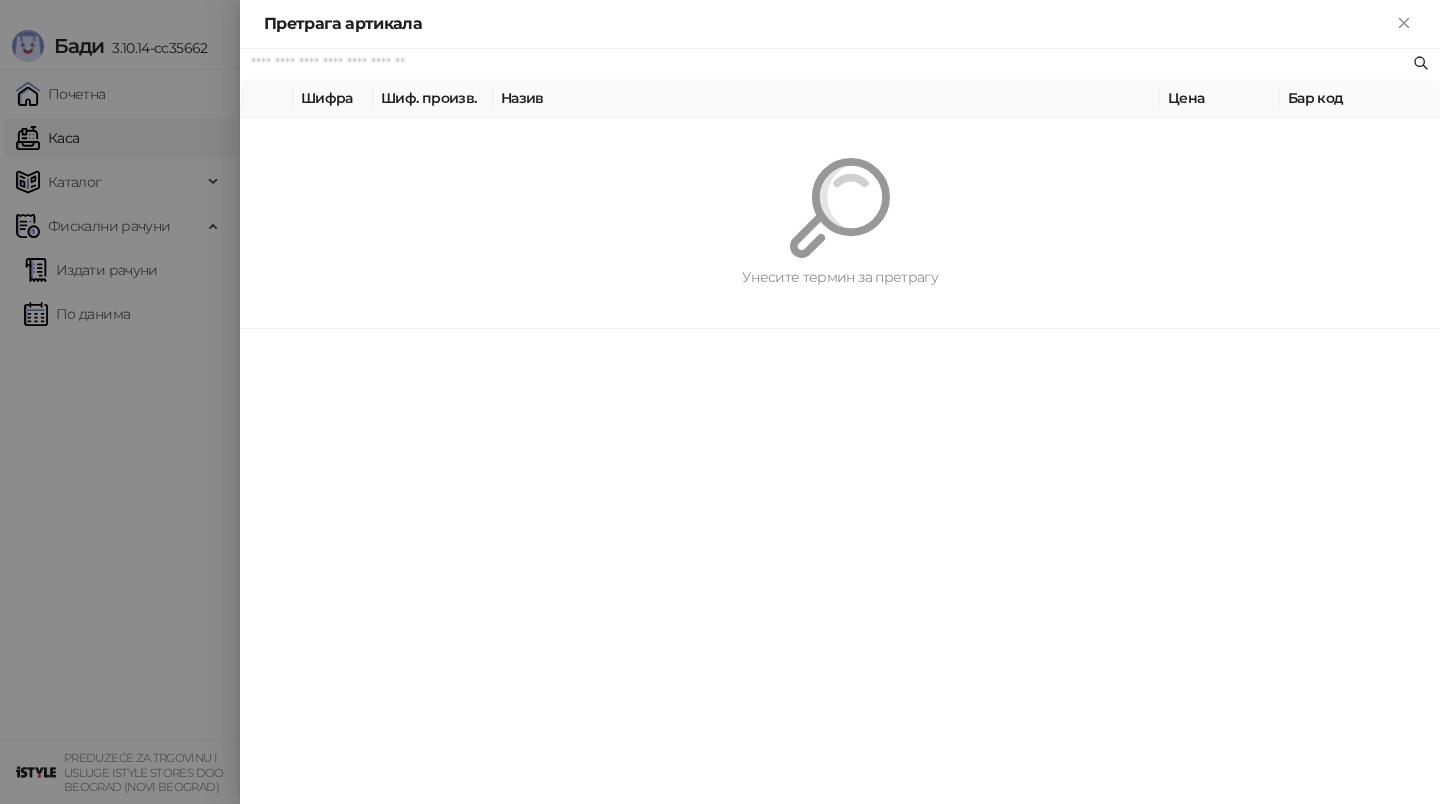 paste on "*********" 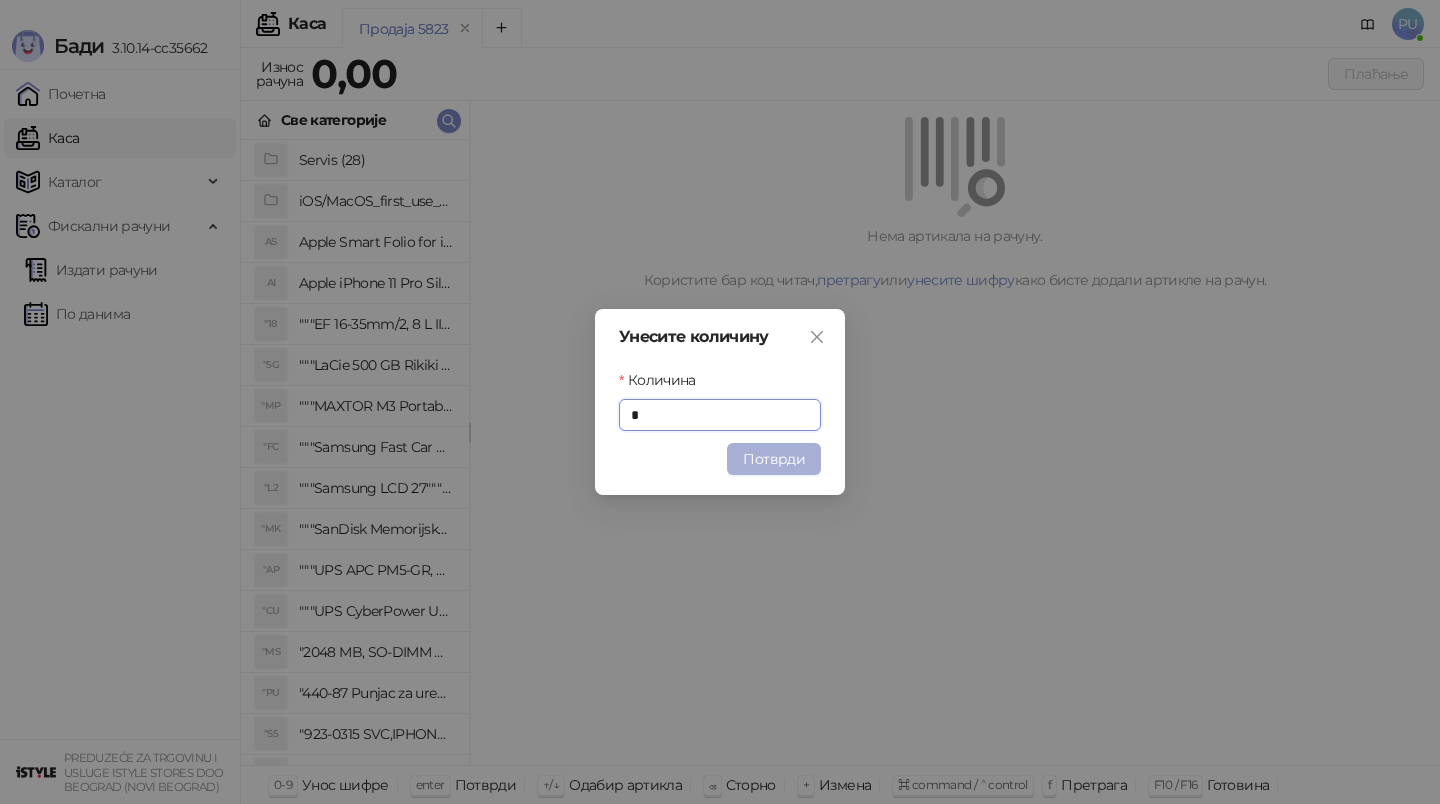 click on "Потврди" at bounding box center [774, 459] 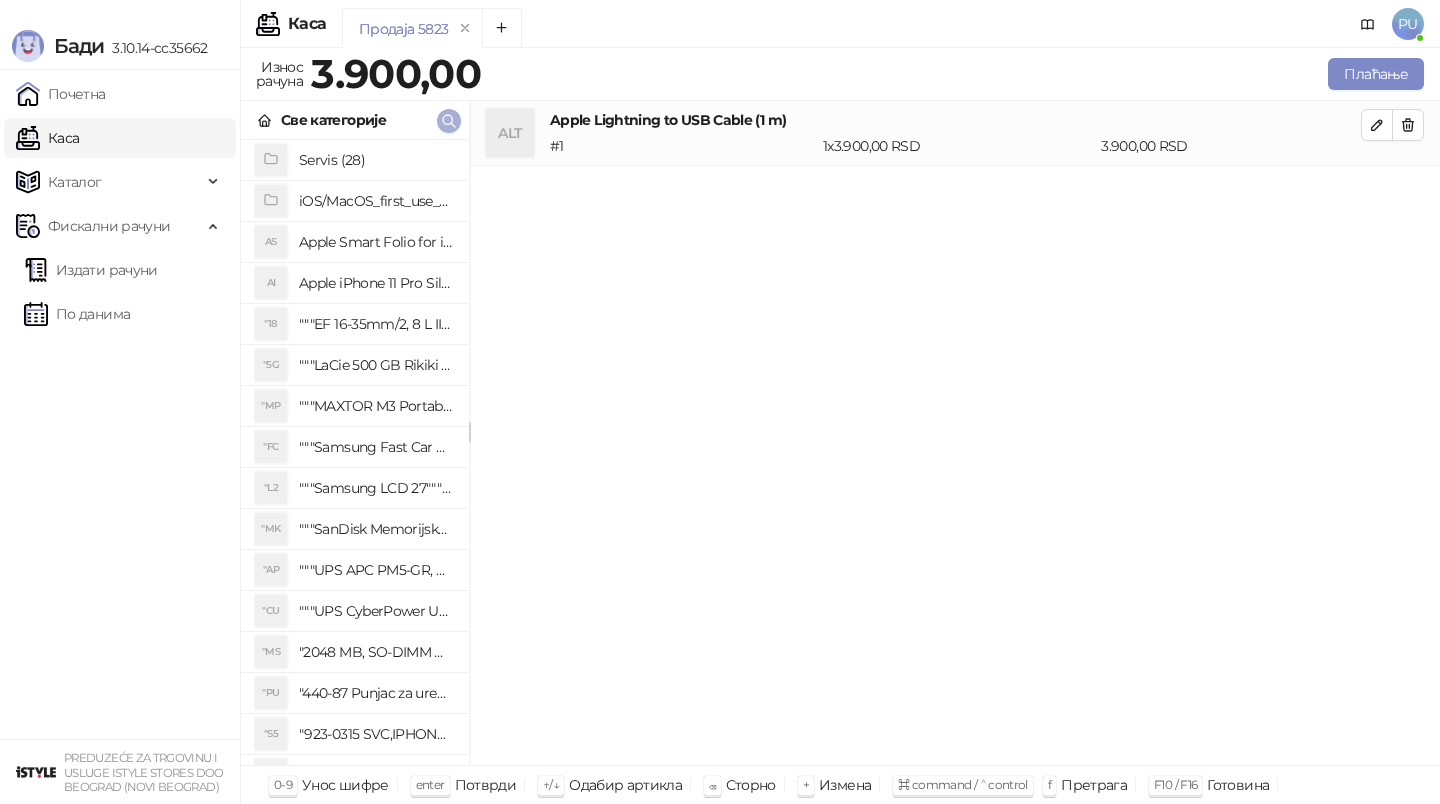 click at bounding box center [449, 121] 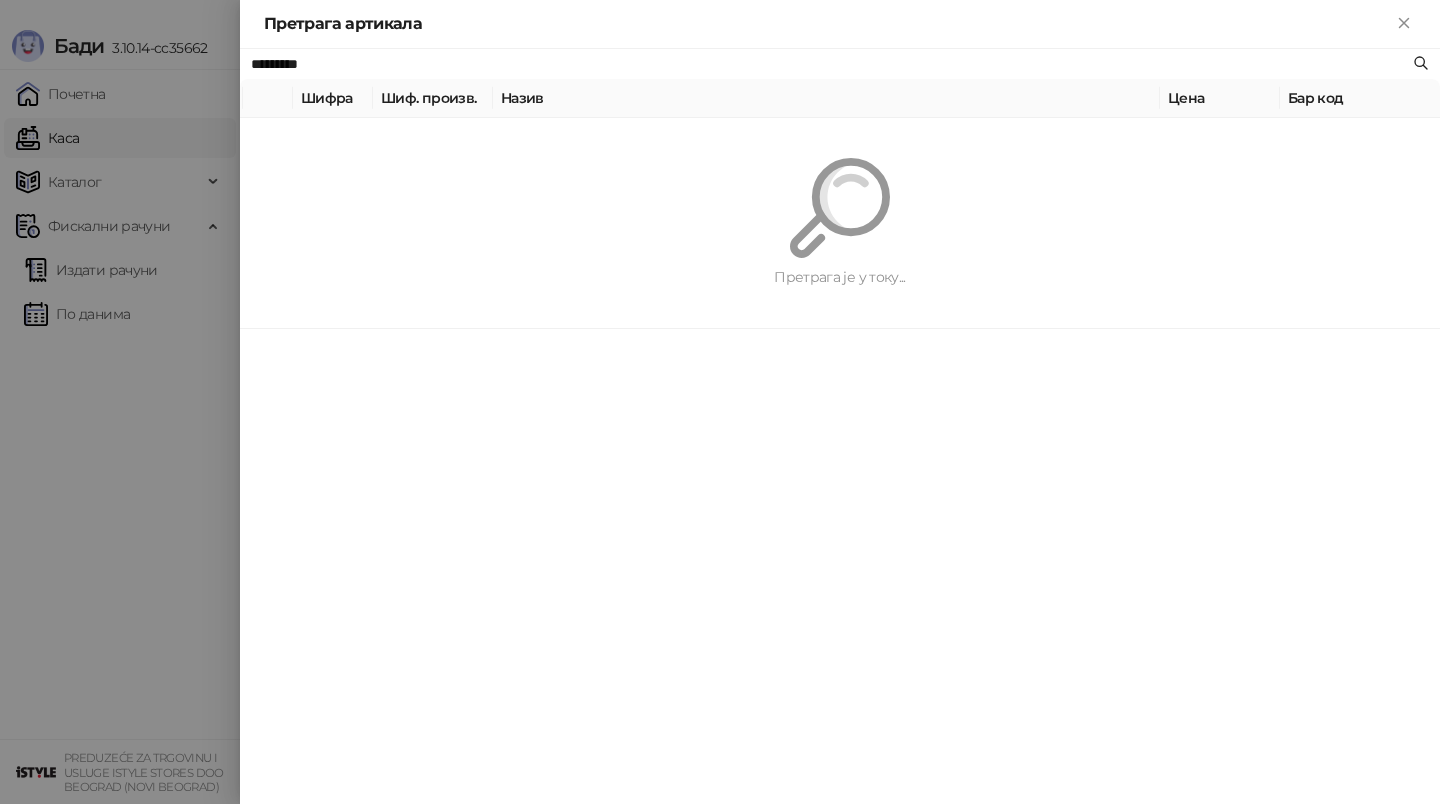 paste on "**********" 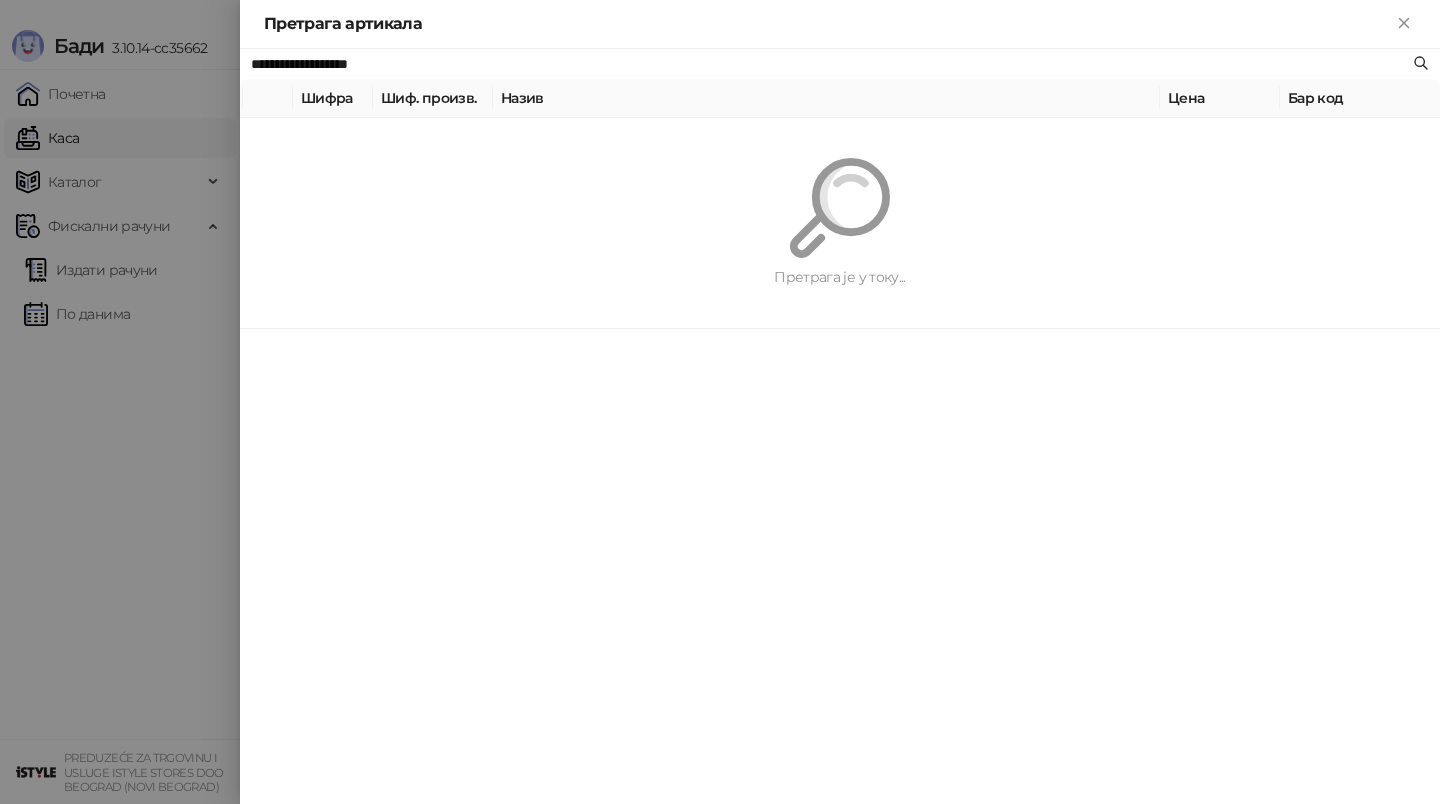 type on "**********" 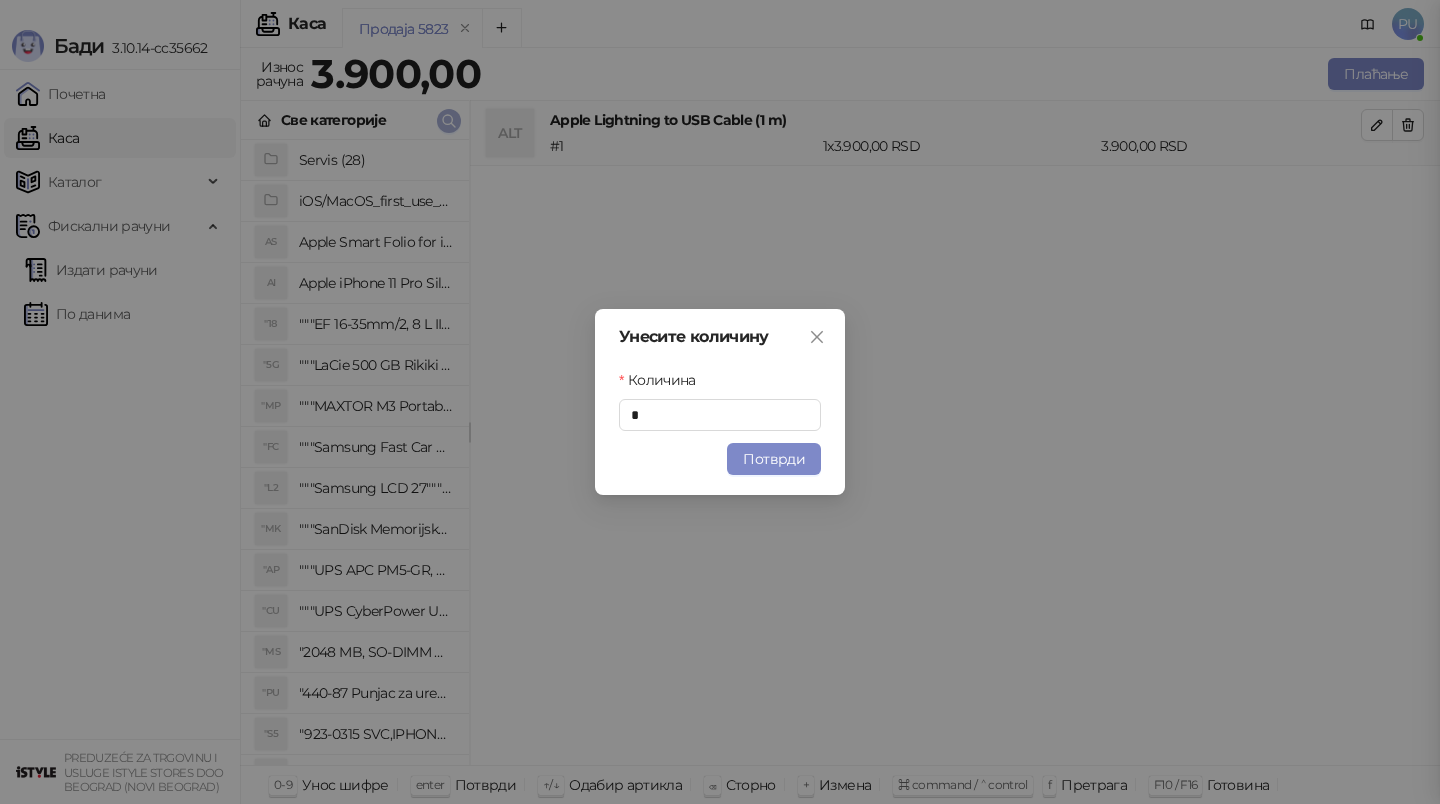 type 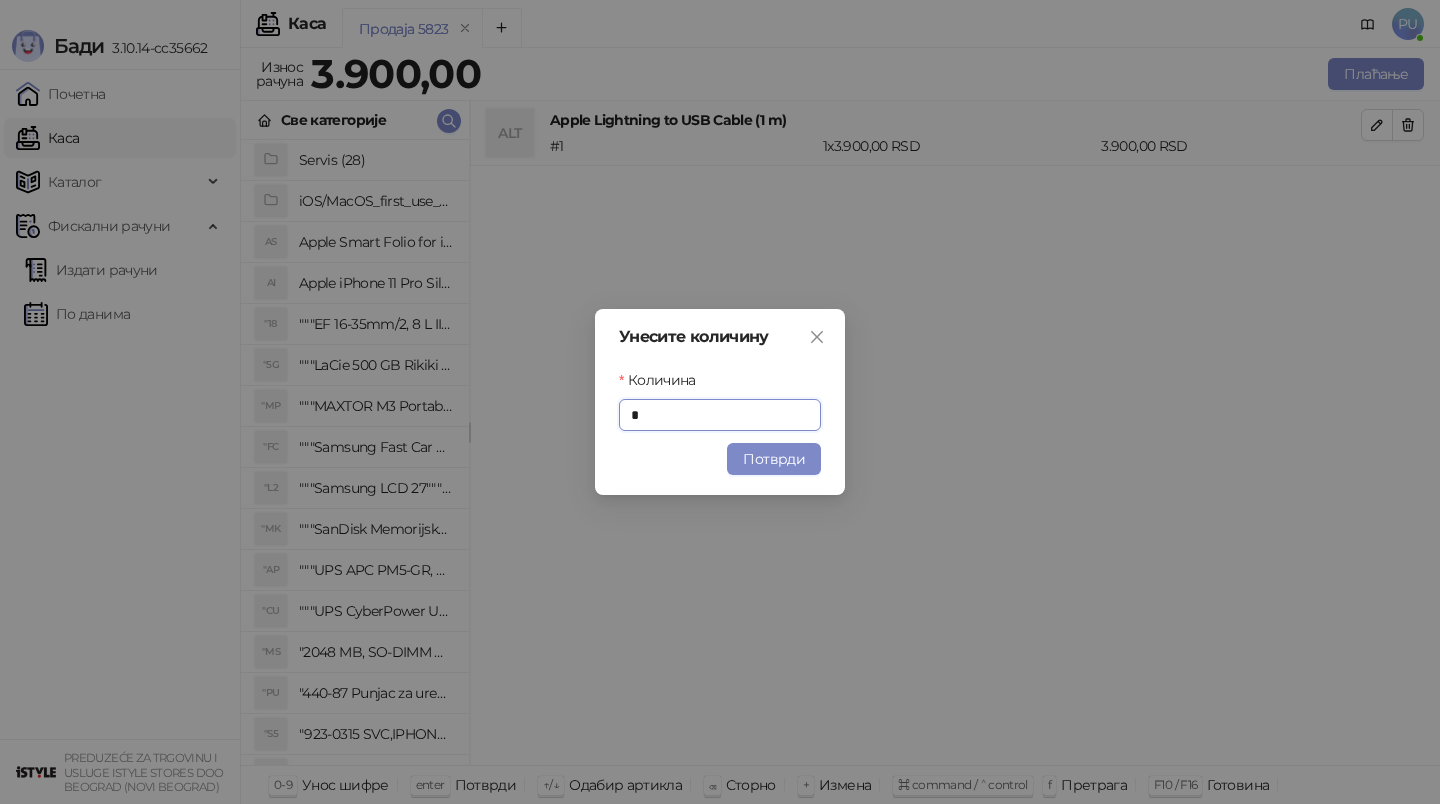 click on "Унесите количину Количина * Потврди" at bounding box center (720, 402) 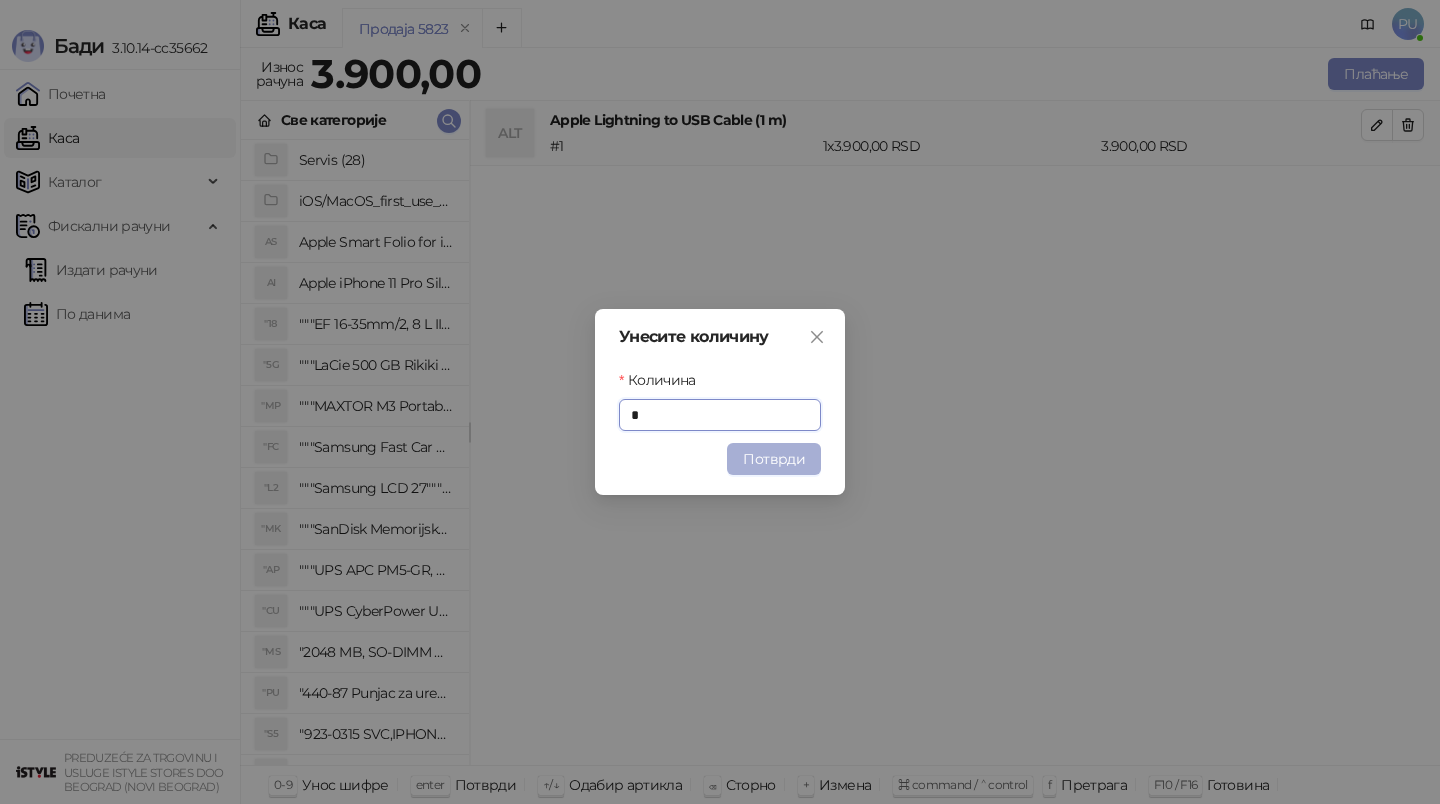 click on "Потврди" at bounding box center (774, 459) 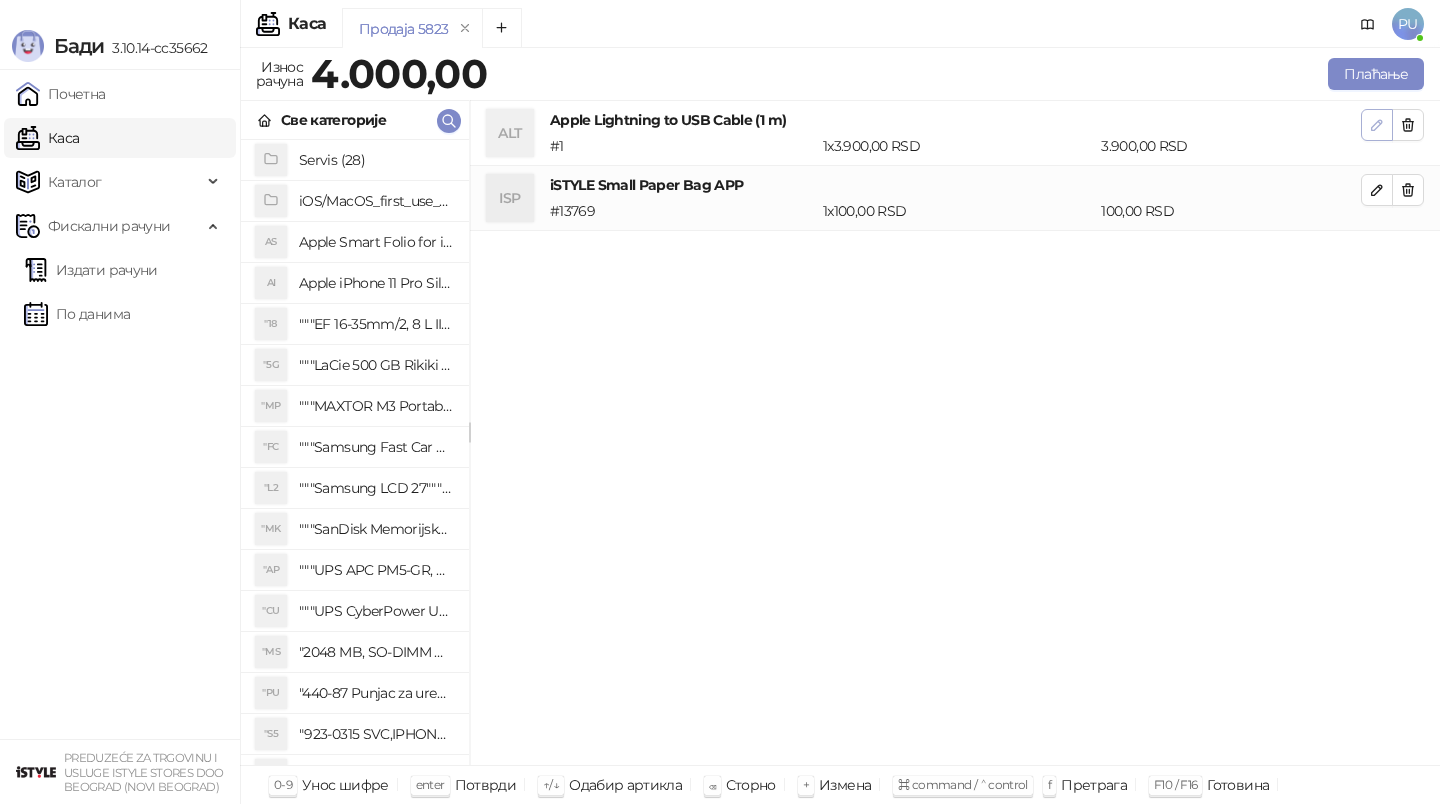 click 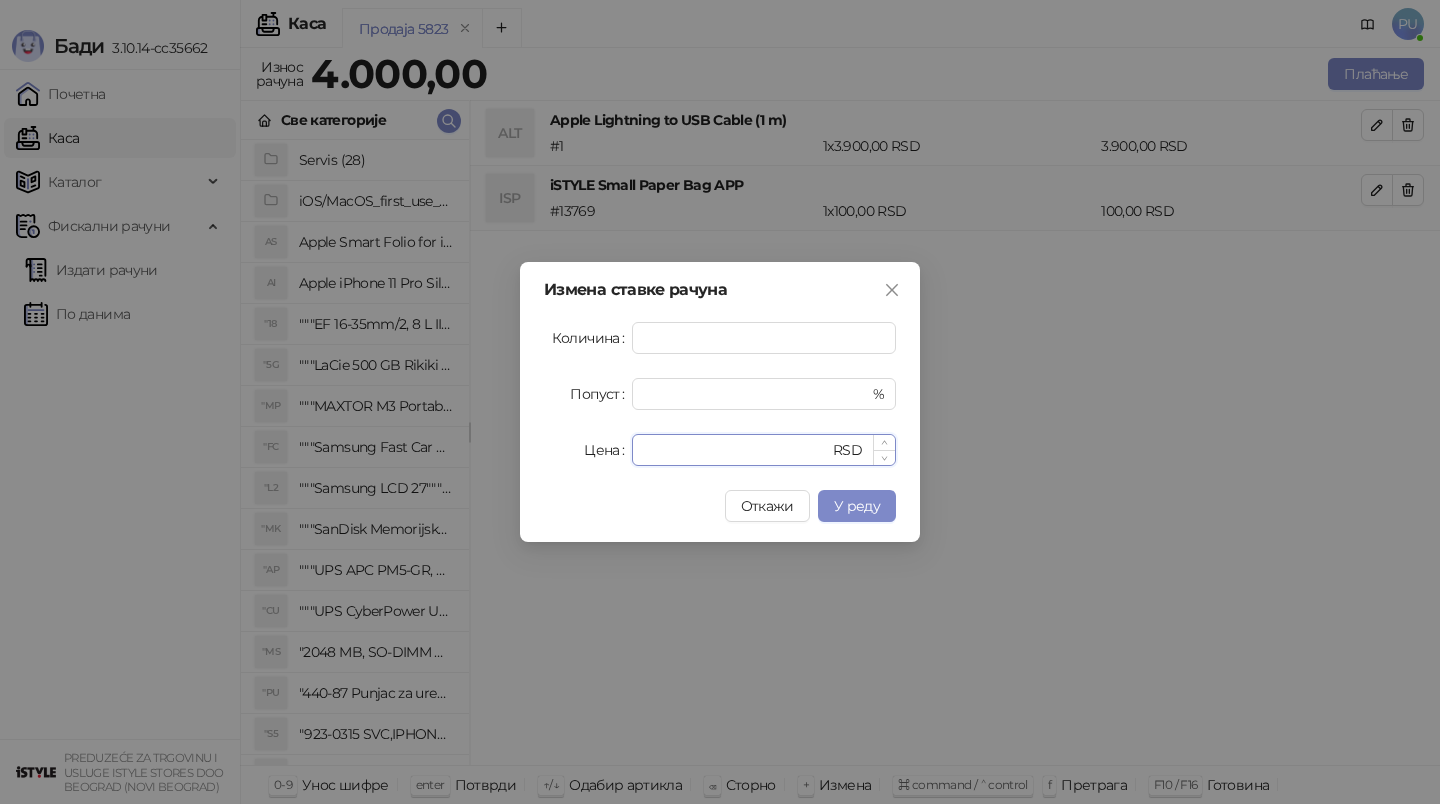 click on "****" at bounding box center (736, 450) 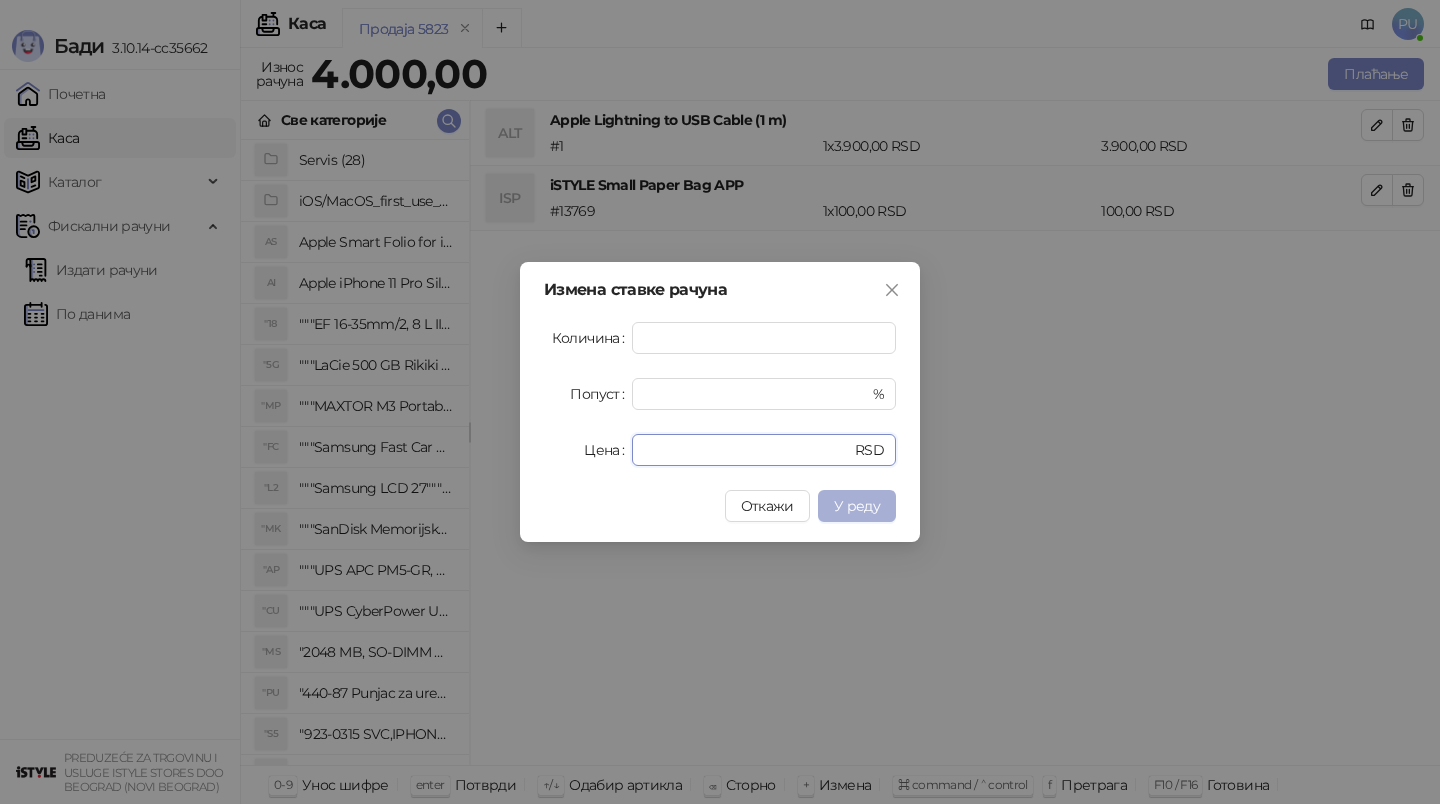 type on "****" 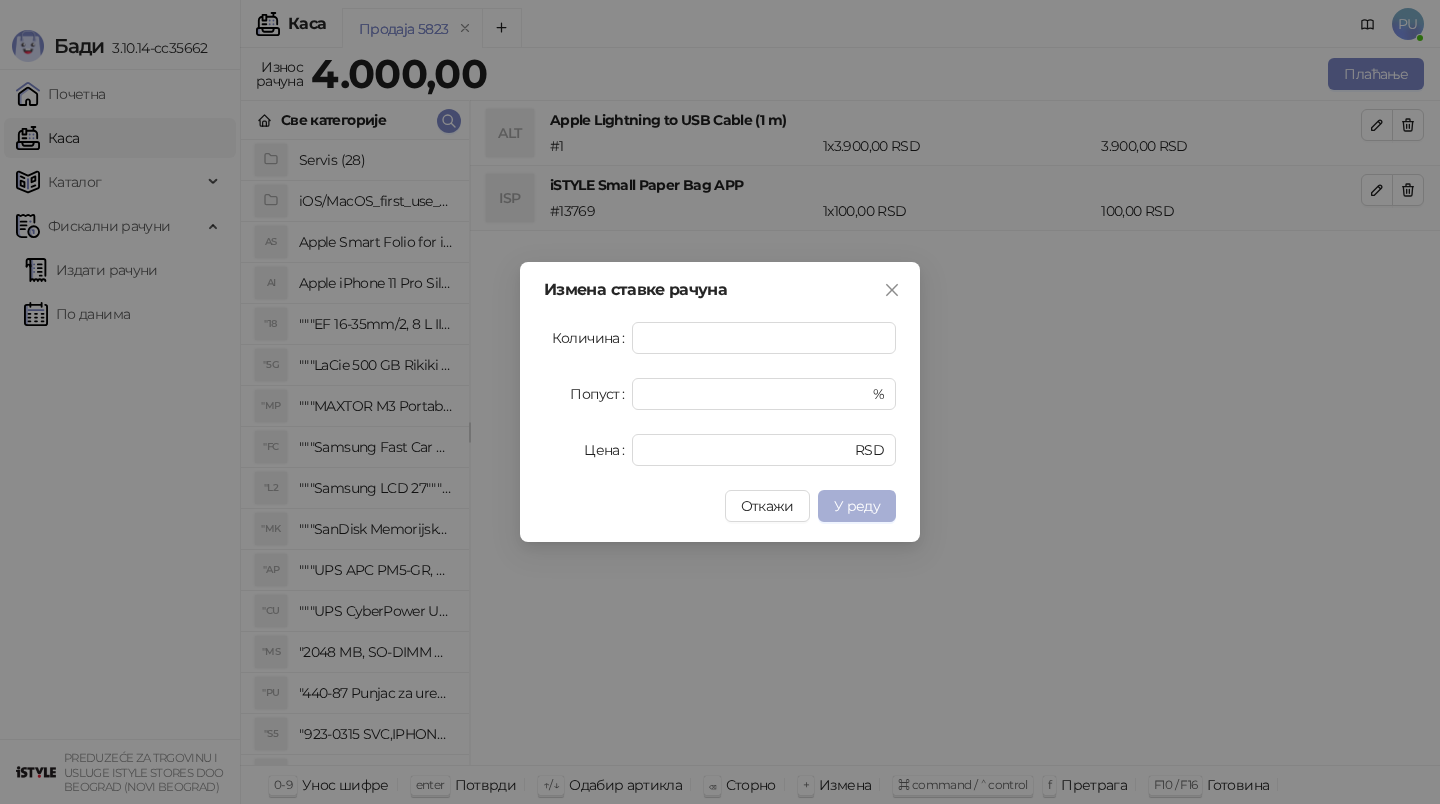 click on "У реду" at bounding box center [857, 506] 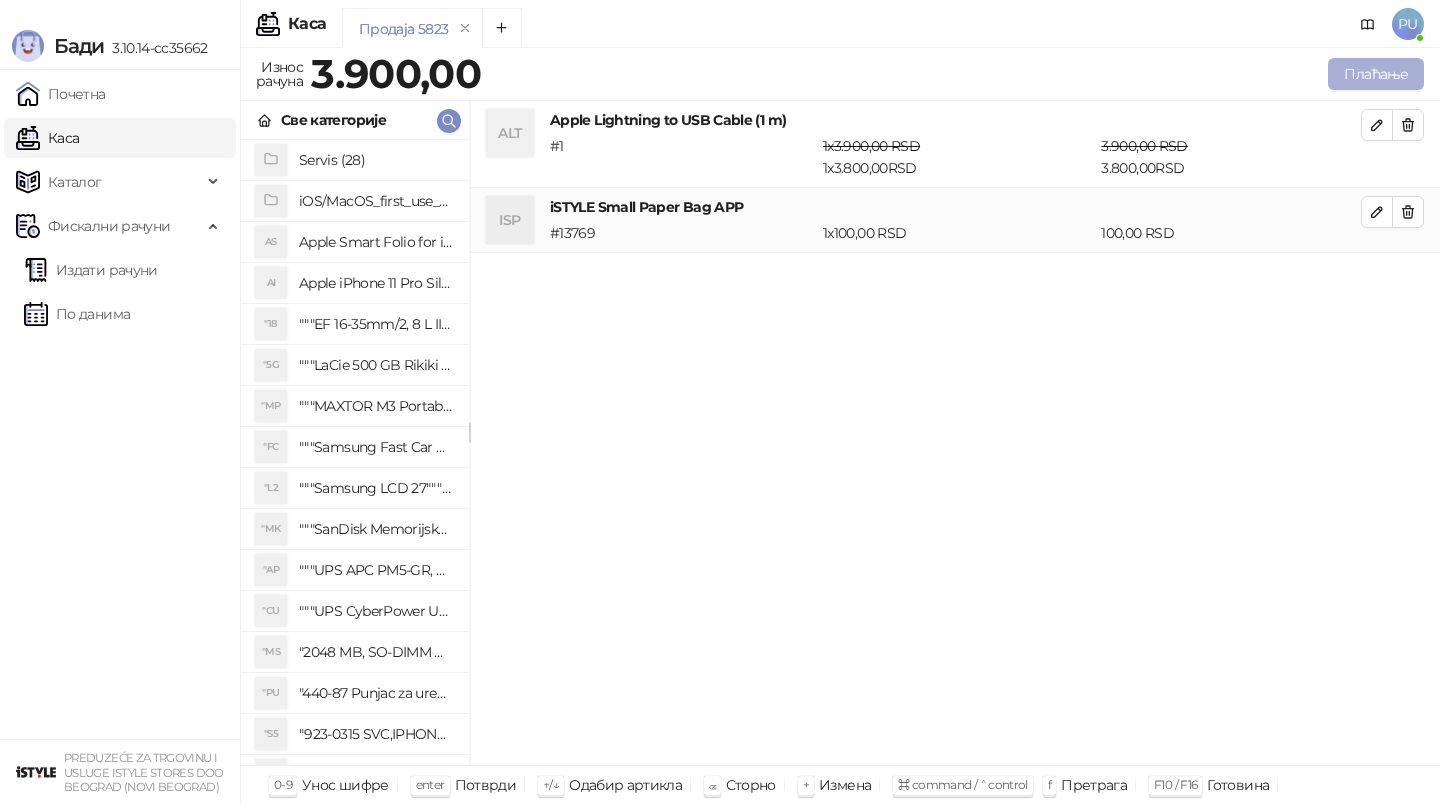 click on "Плаћање" at bounding box center [1376, 74] 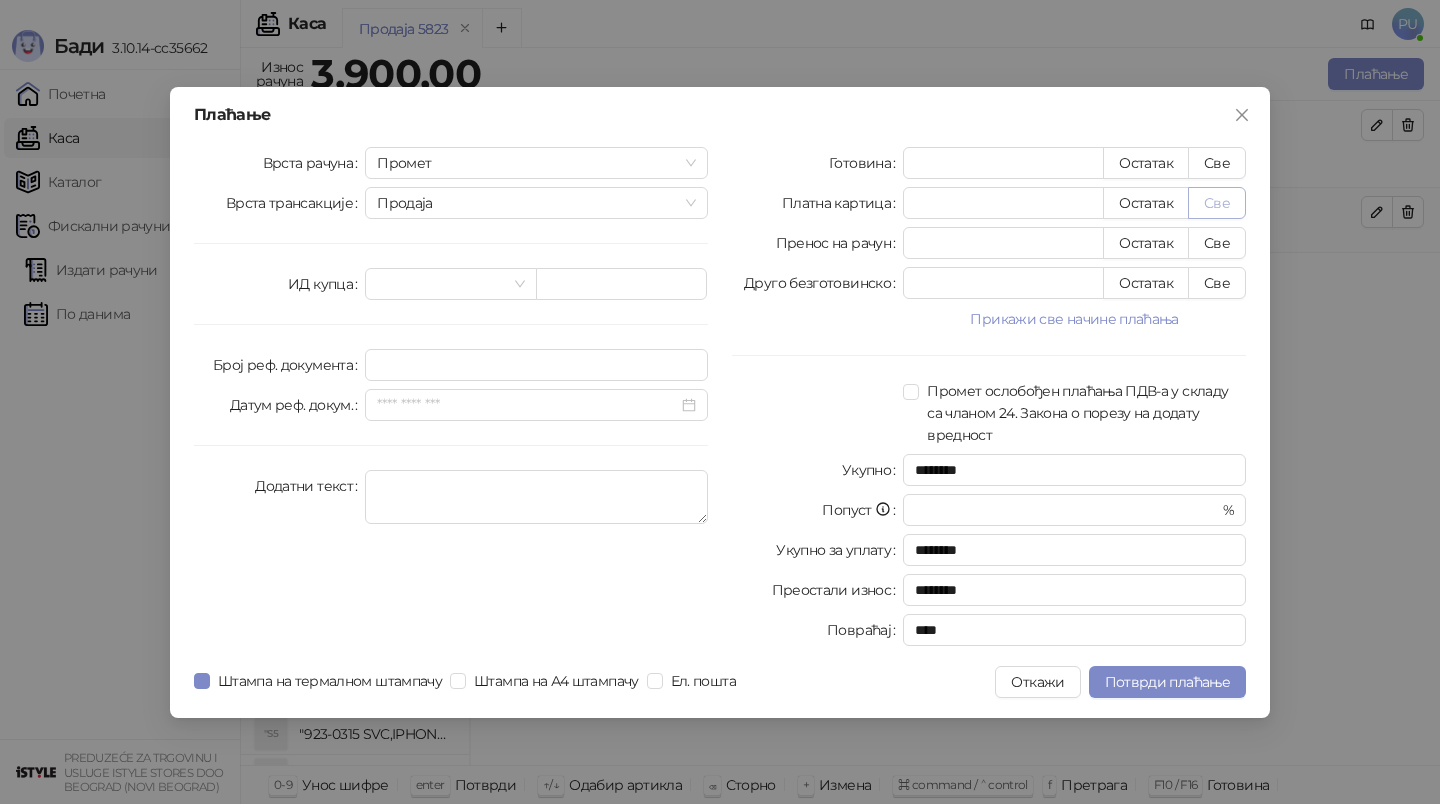 click on "Све" at bounding box center [1217, 203] 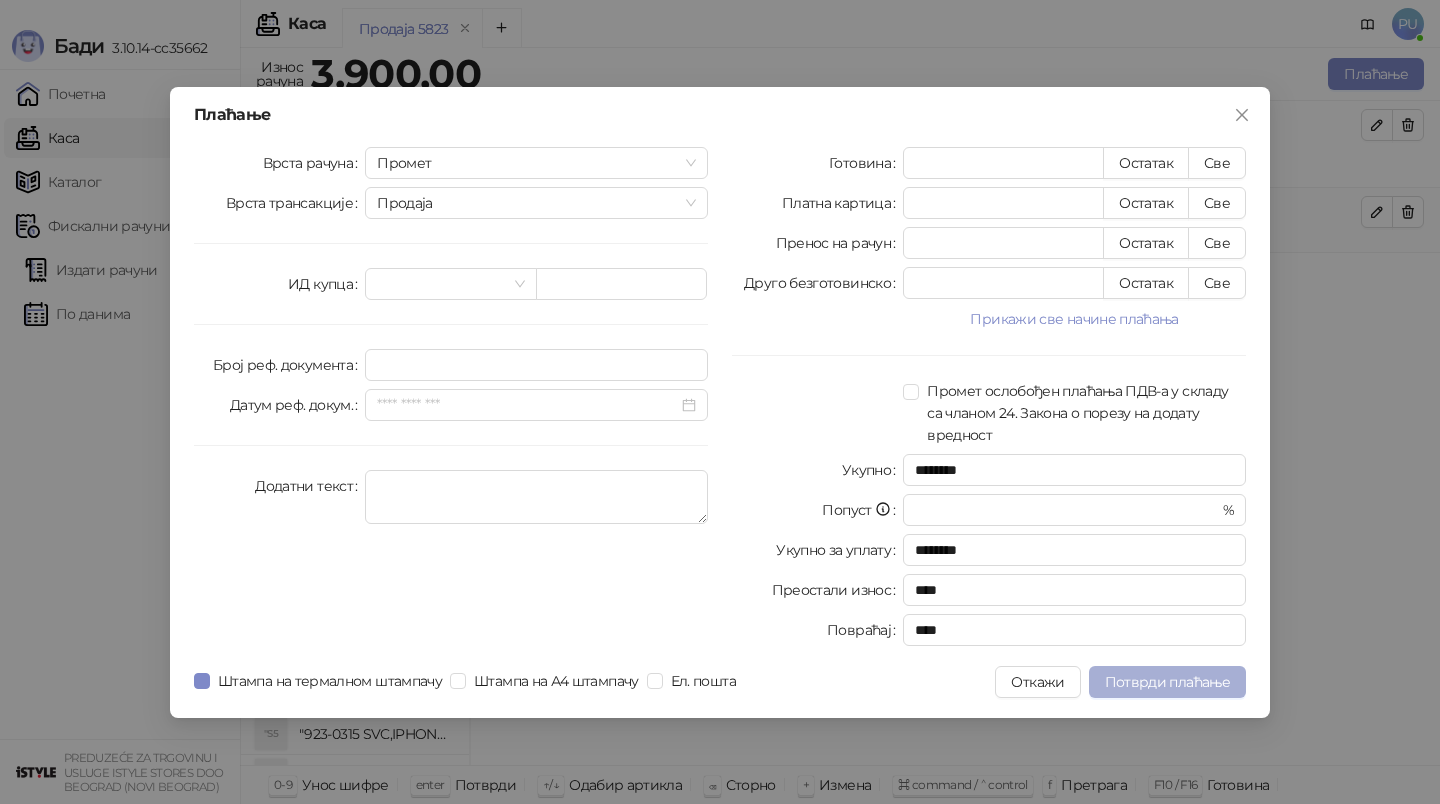 click on "Потврди плаћање" at bounding box center (1167, 682) 